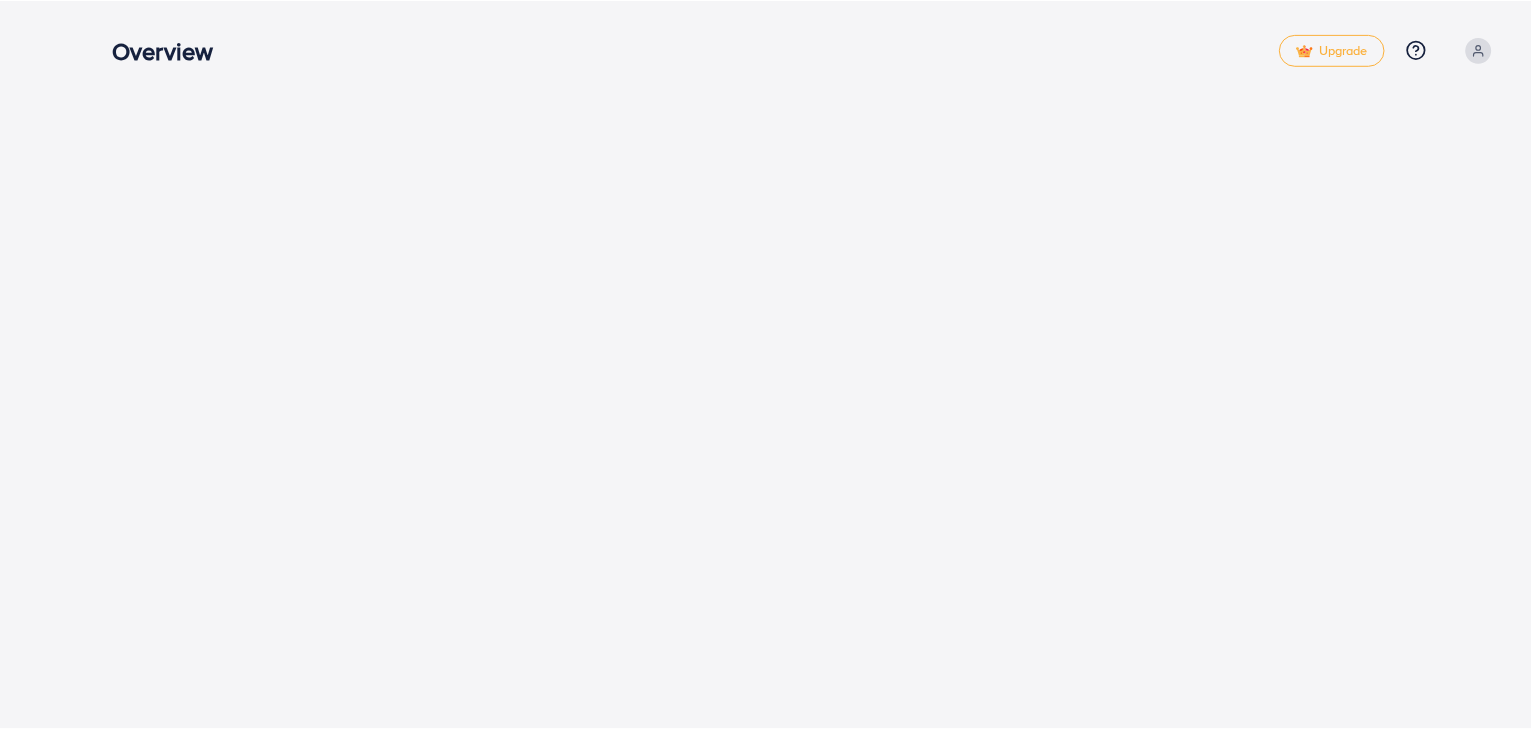 scroll, scrollTop: 0, scrollLeft: 0, axis: both 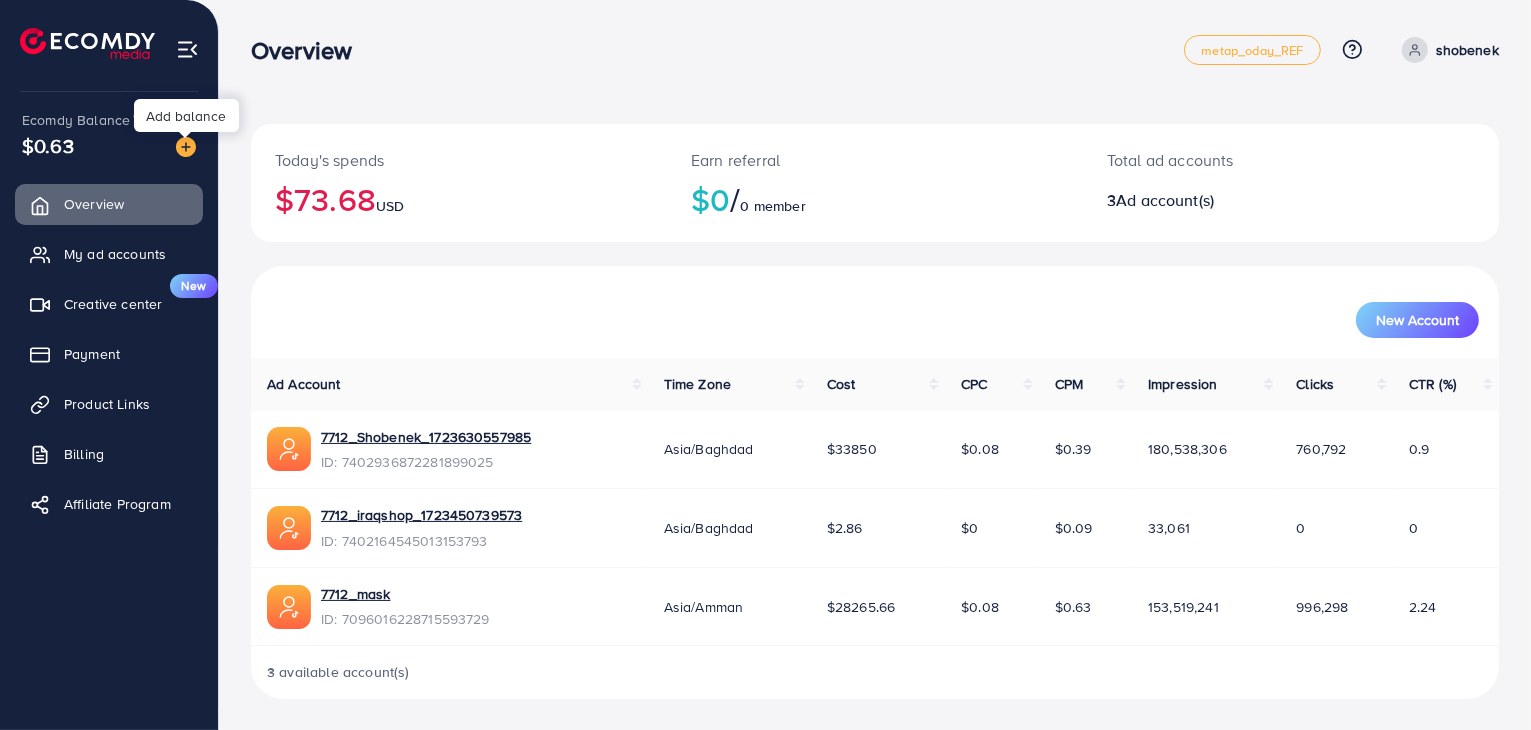 click at bounding box center (186, 147) 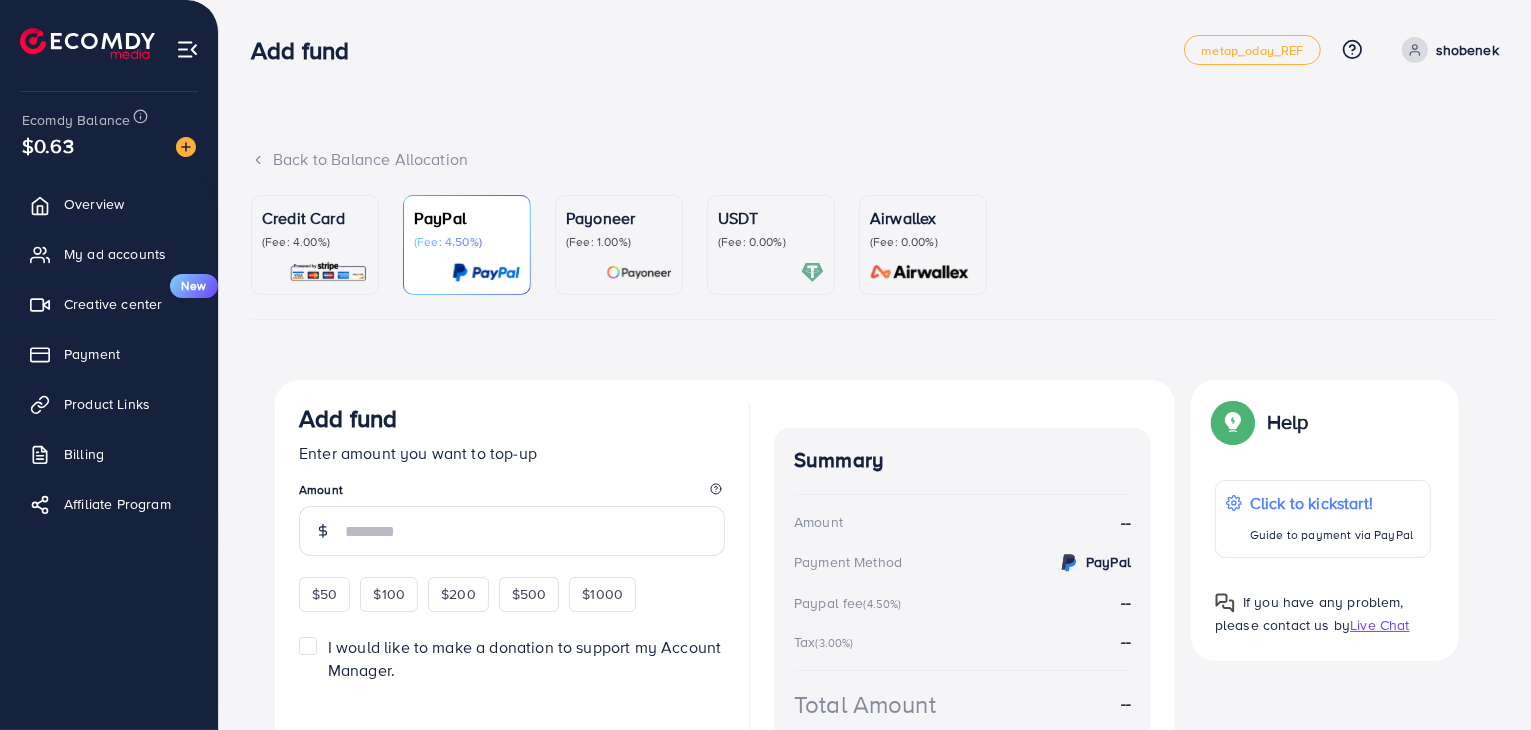click on "(Fee: 4.00%)" at bounding box center [315, 242] 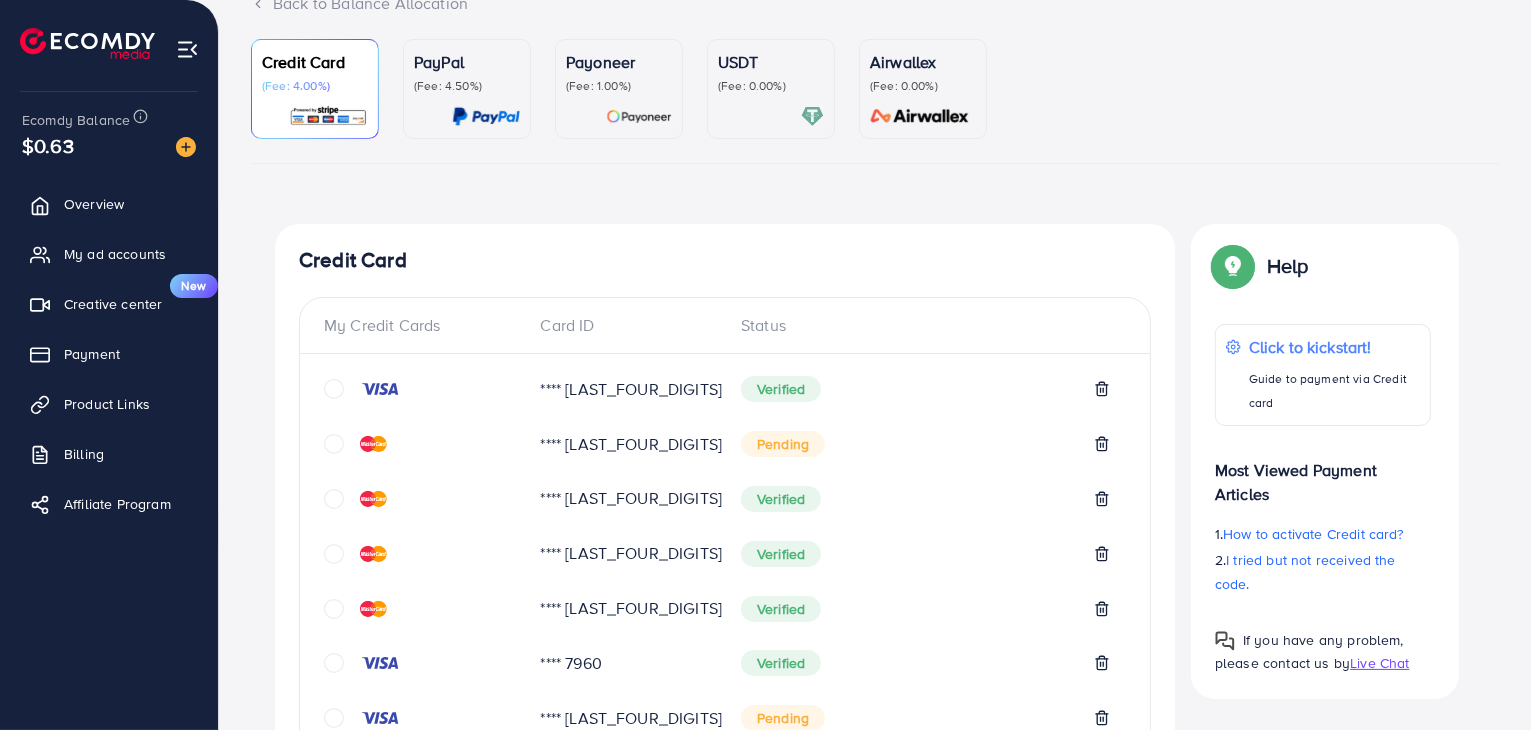 scroll, scrollTop: 967, scrollLeft: 0, axis: vertical 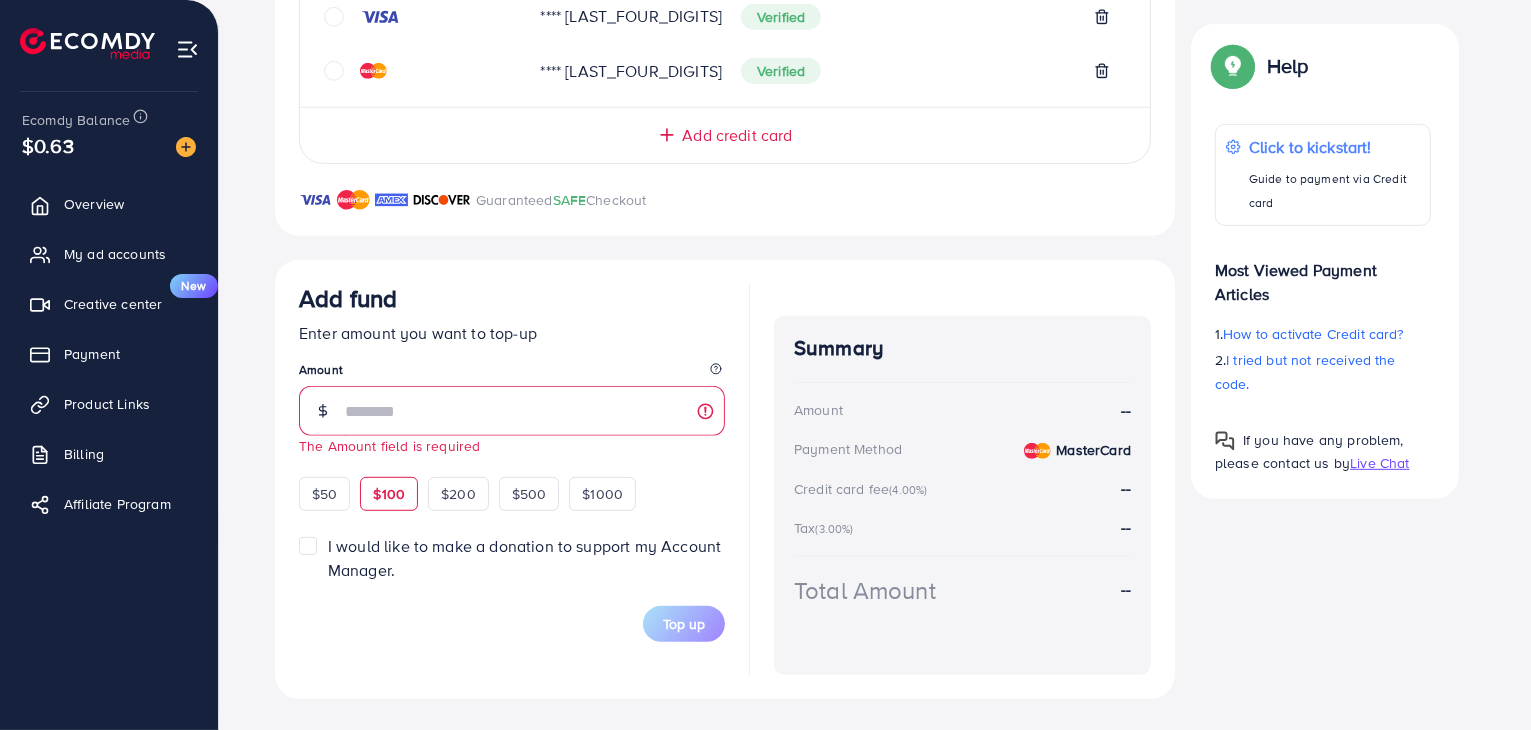 click on "$100" at bounding box center [389, 494] 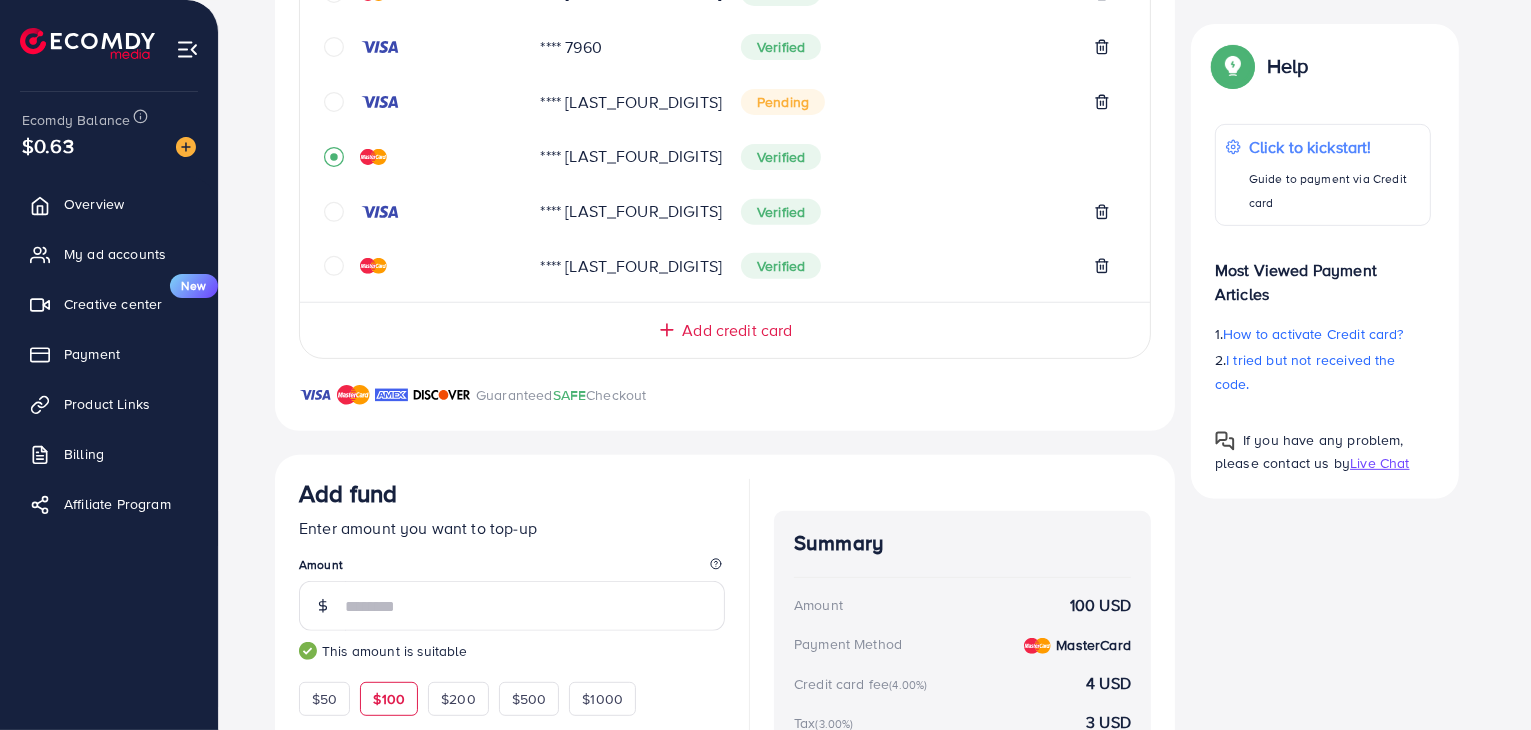 scroll, scrollTop: 967, scrollLeft: 0, axis: vertical 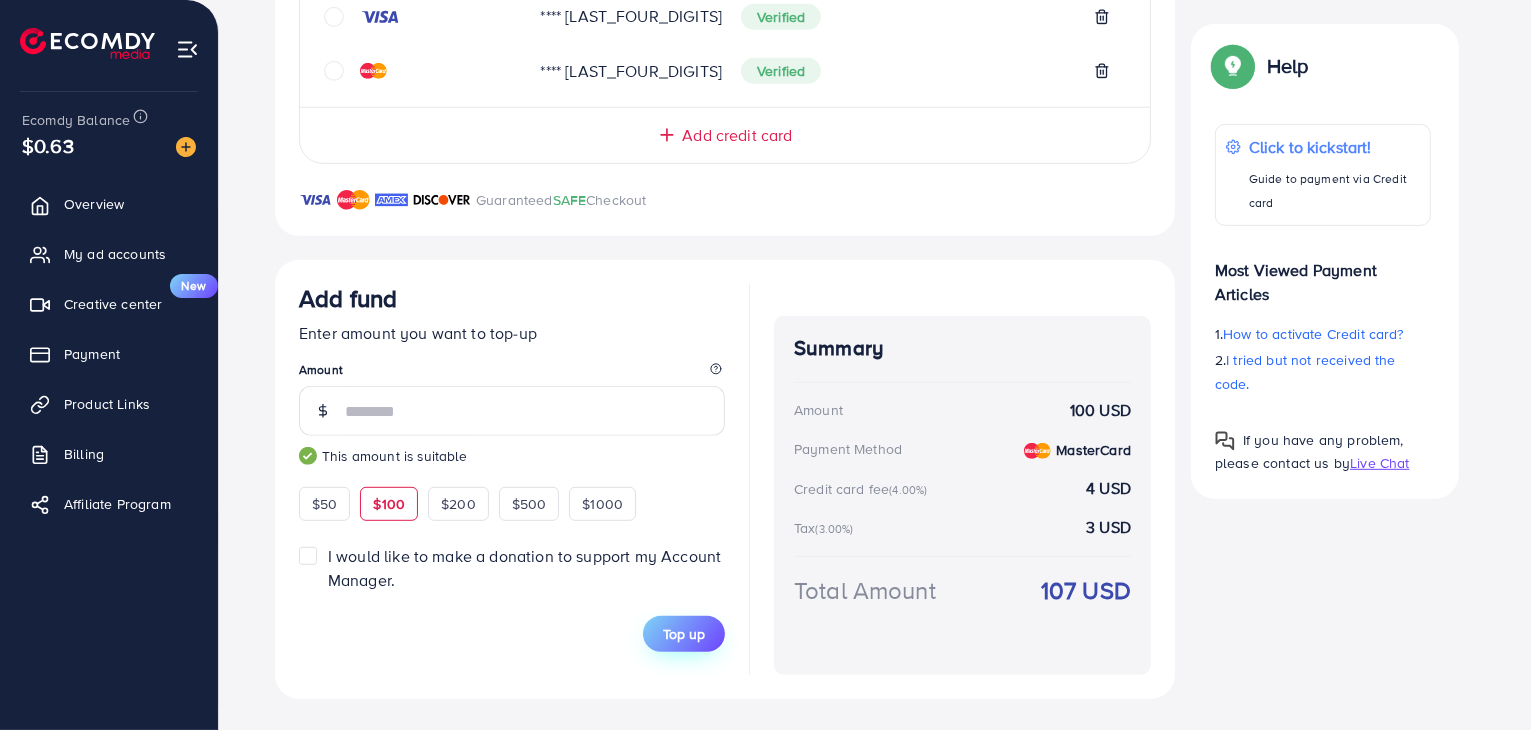 click on "Top up" at bounding box center (684, 634) 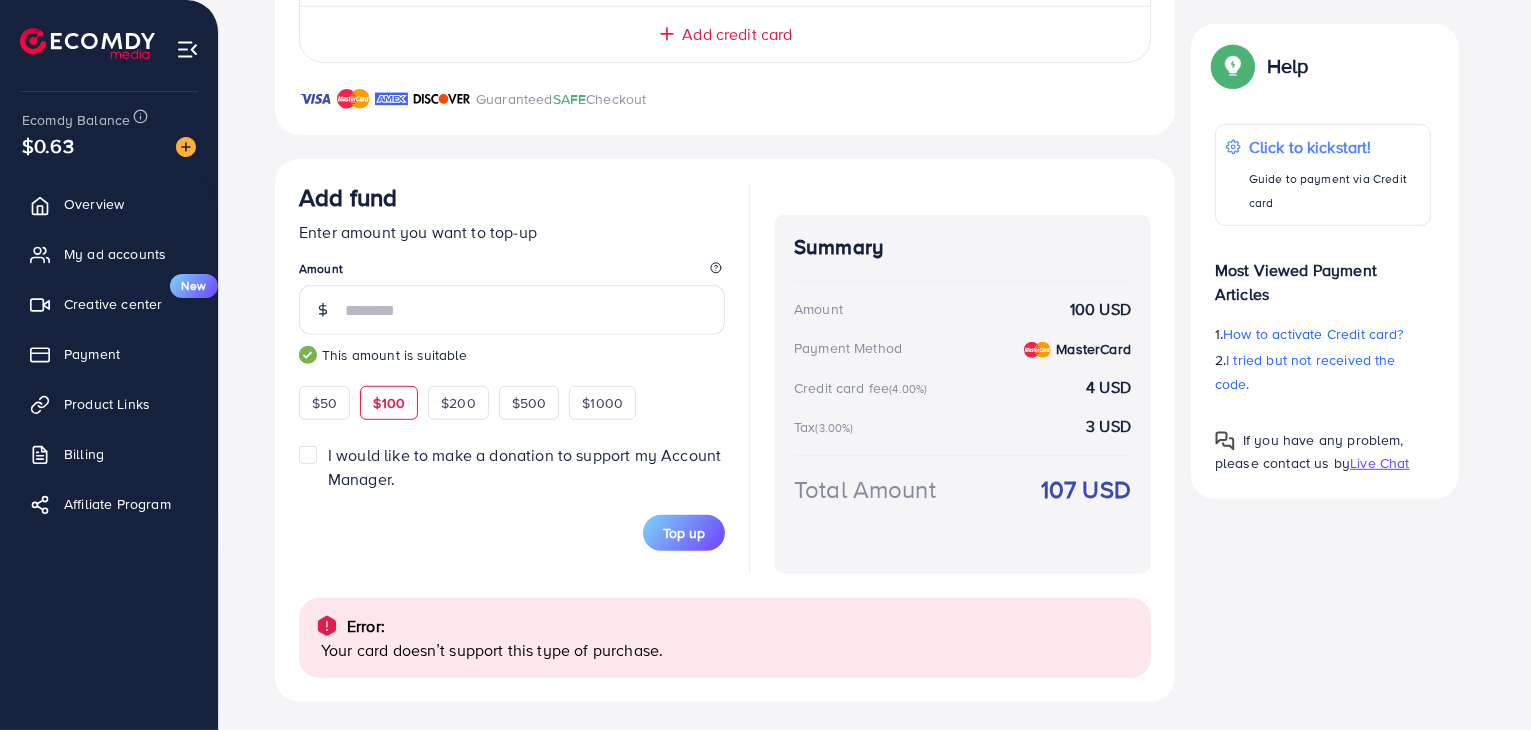 scroll, scrollTop: 1071, scrollLeft: 0, axis: vertical 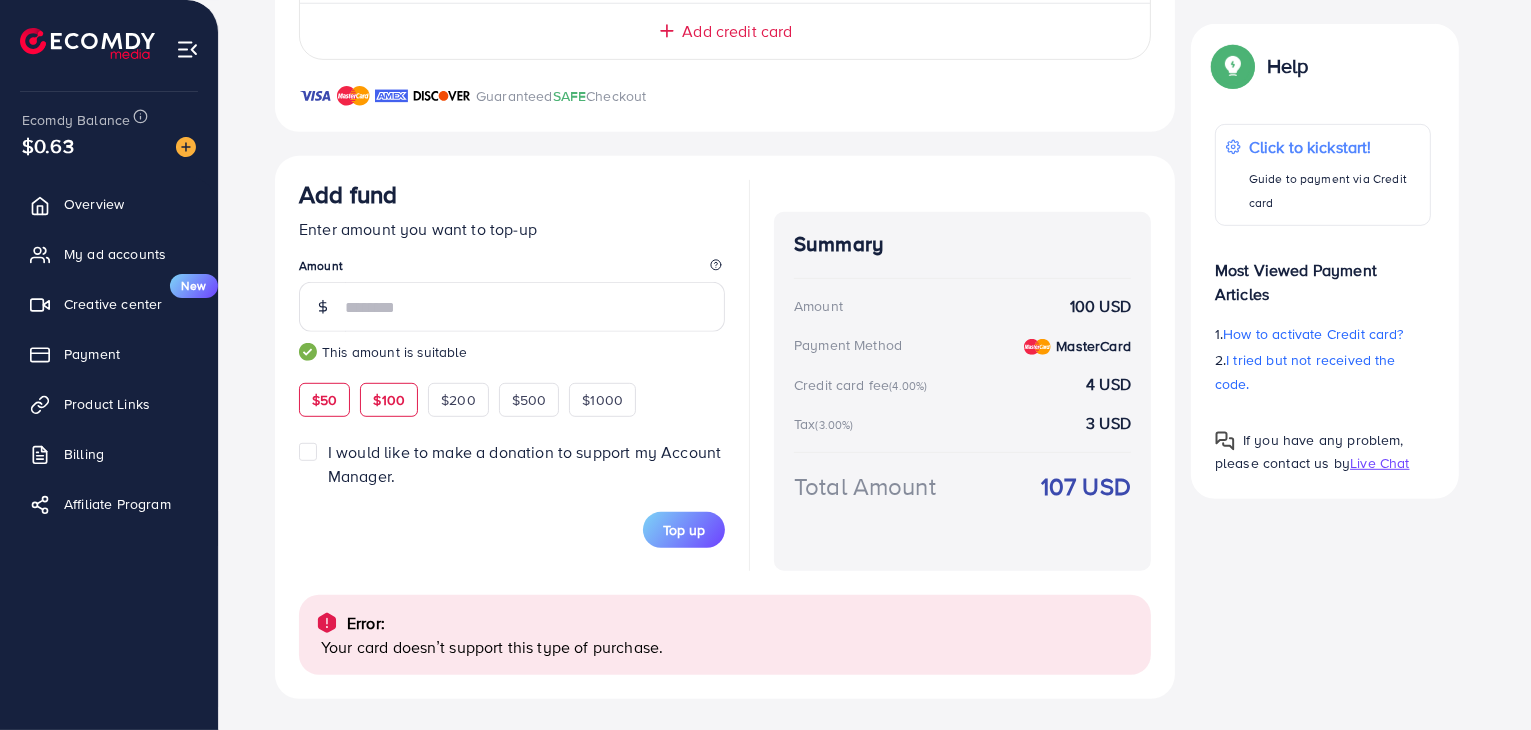 click on "$50" at bounding box center (324, 400) 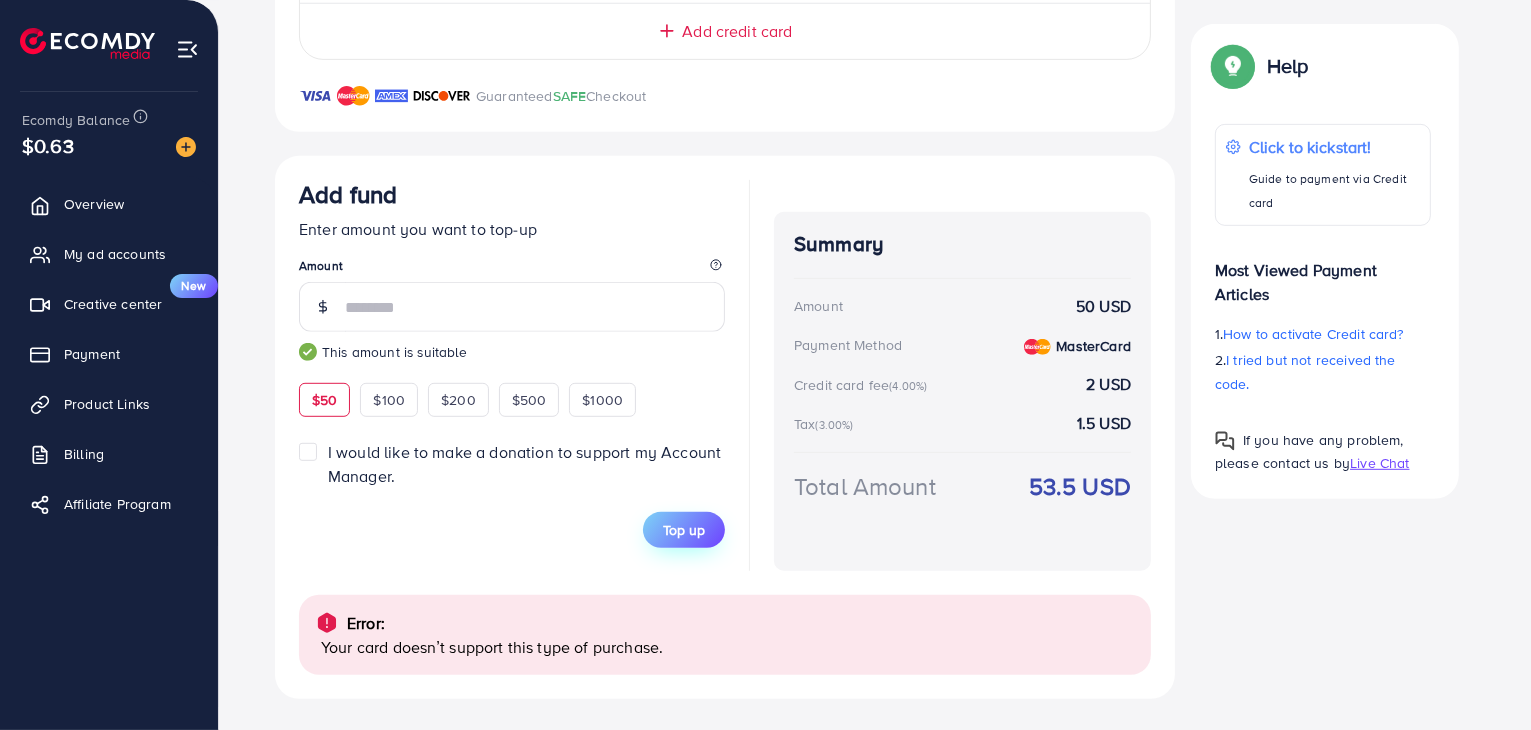 click on "Top up" at bounding box center [684, 530] 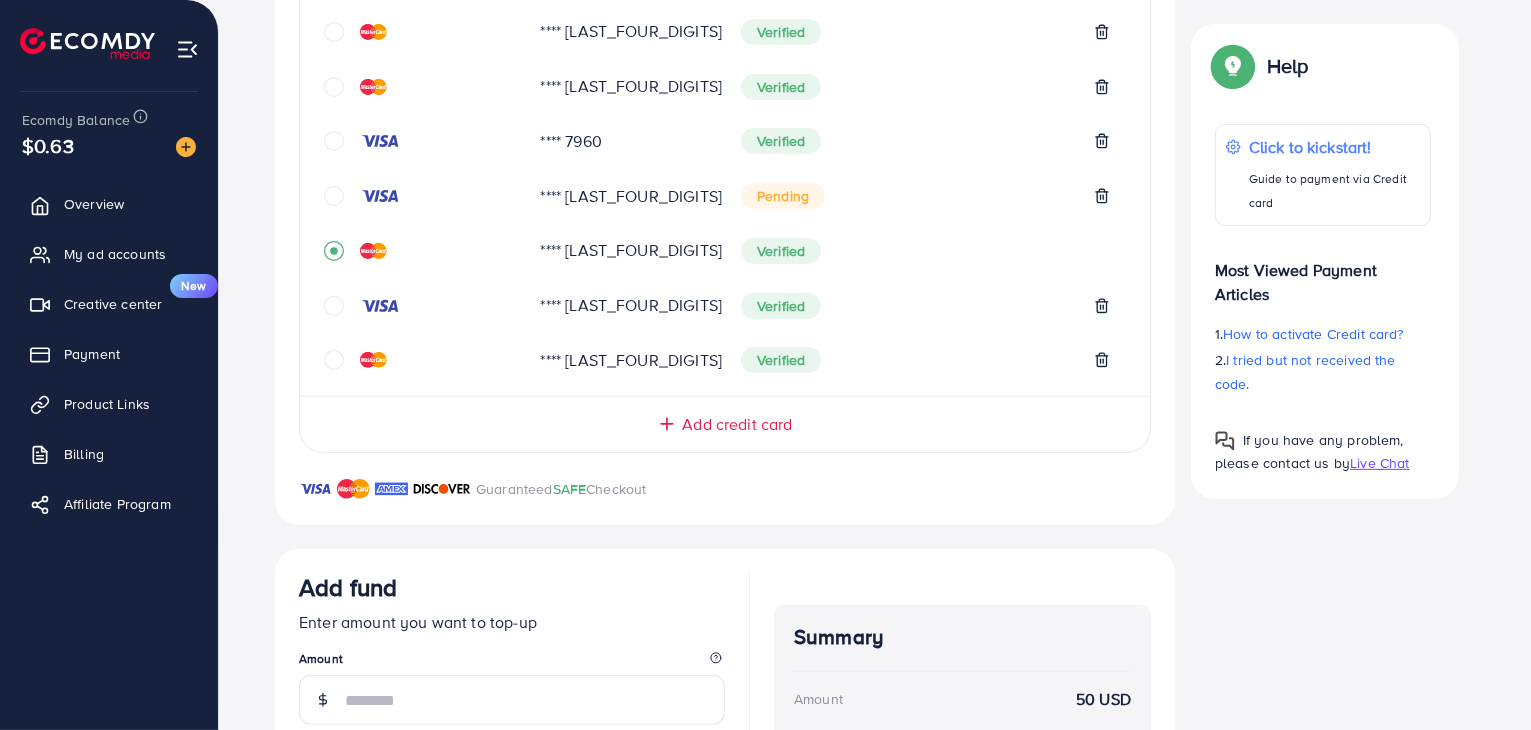 scroll, scrollTop: 671, scrollLeft: 0, axis: vertical 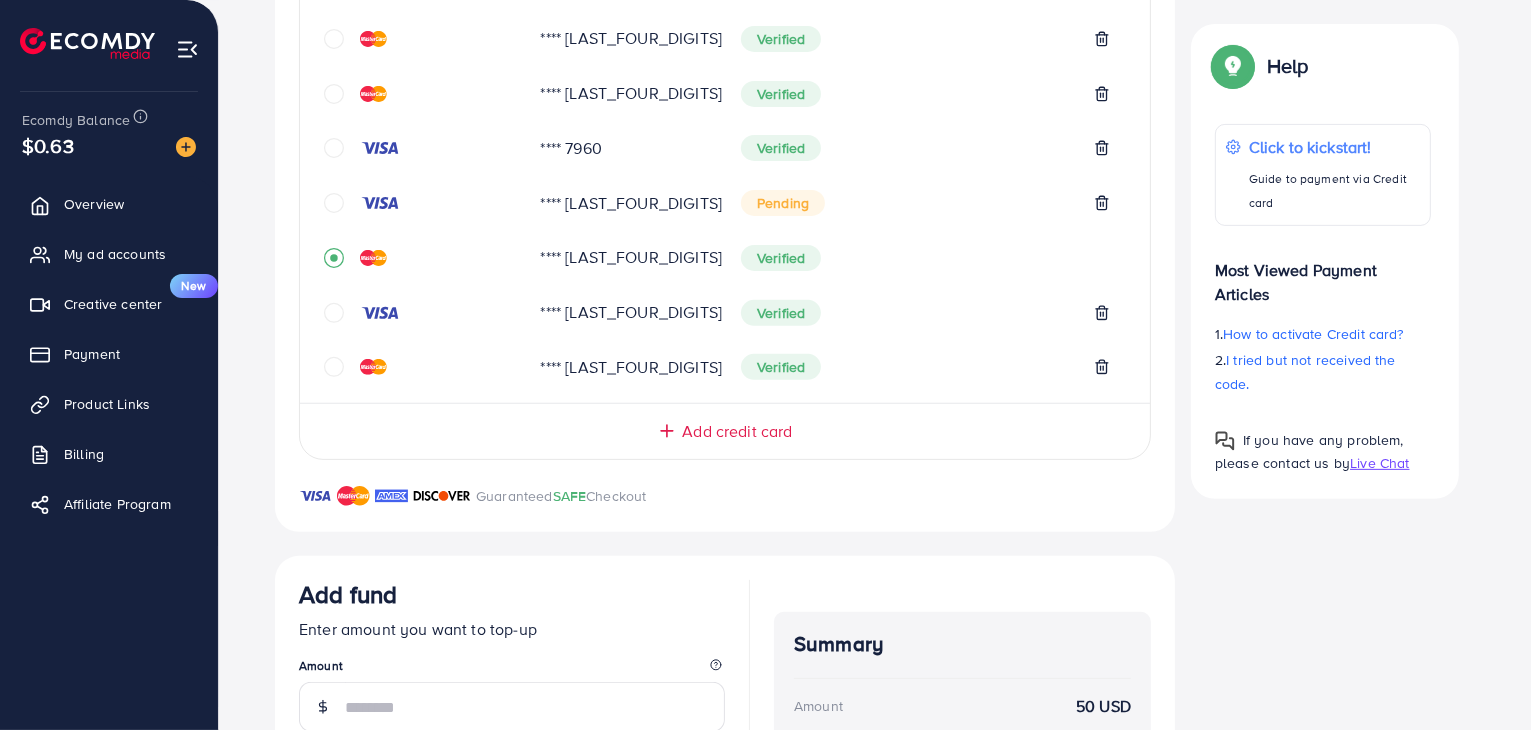 click on "**** [LAST_FOUR_DIGITS]" at bounding box center (625, 257) 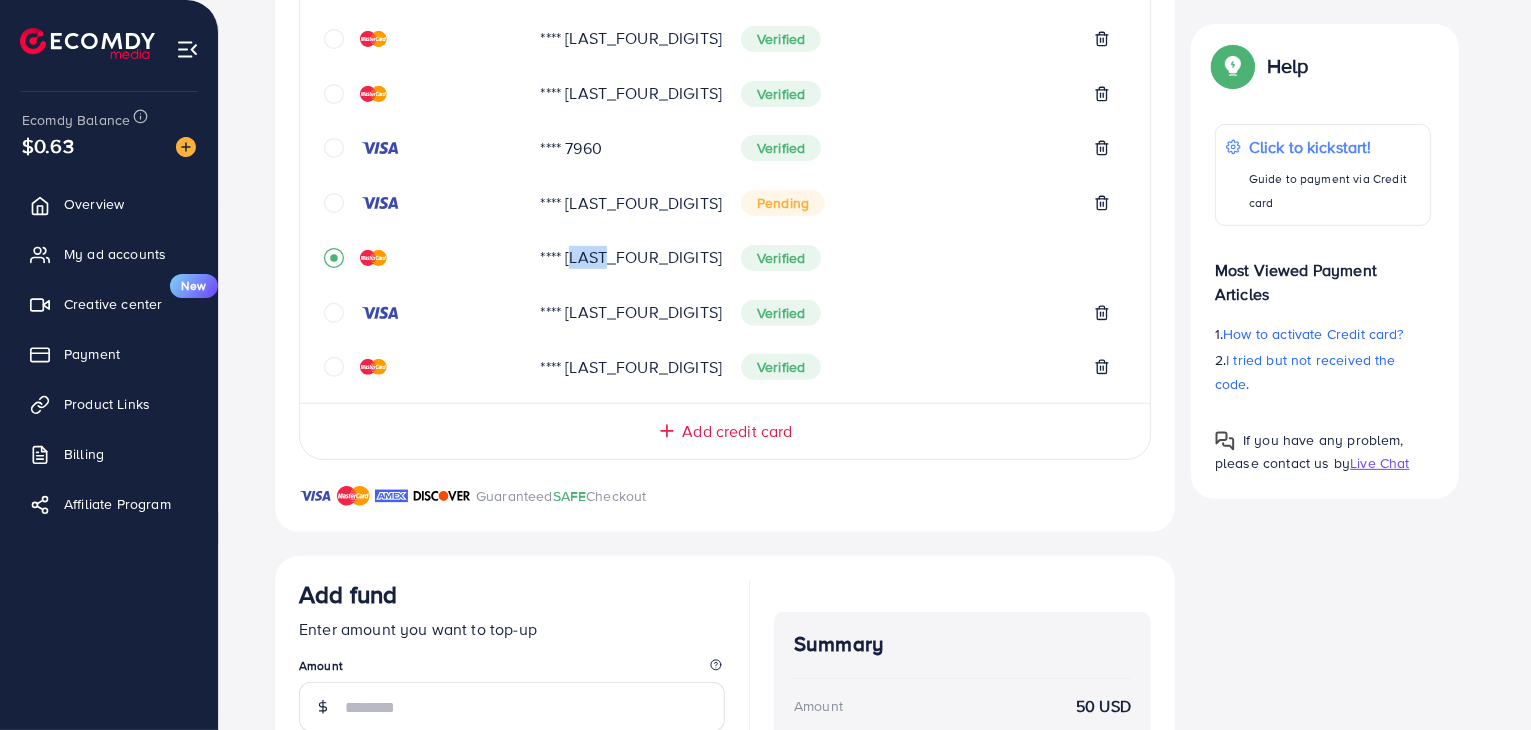click on "**** [LAST_FOUR_DIGITS]" at bounding box center [625, 257] 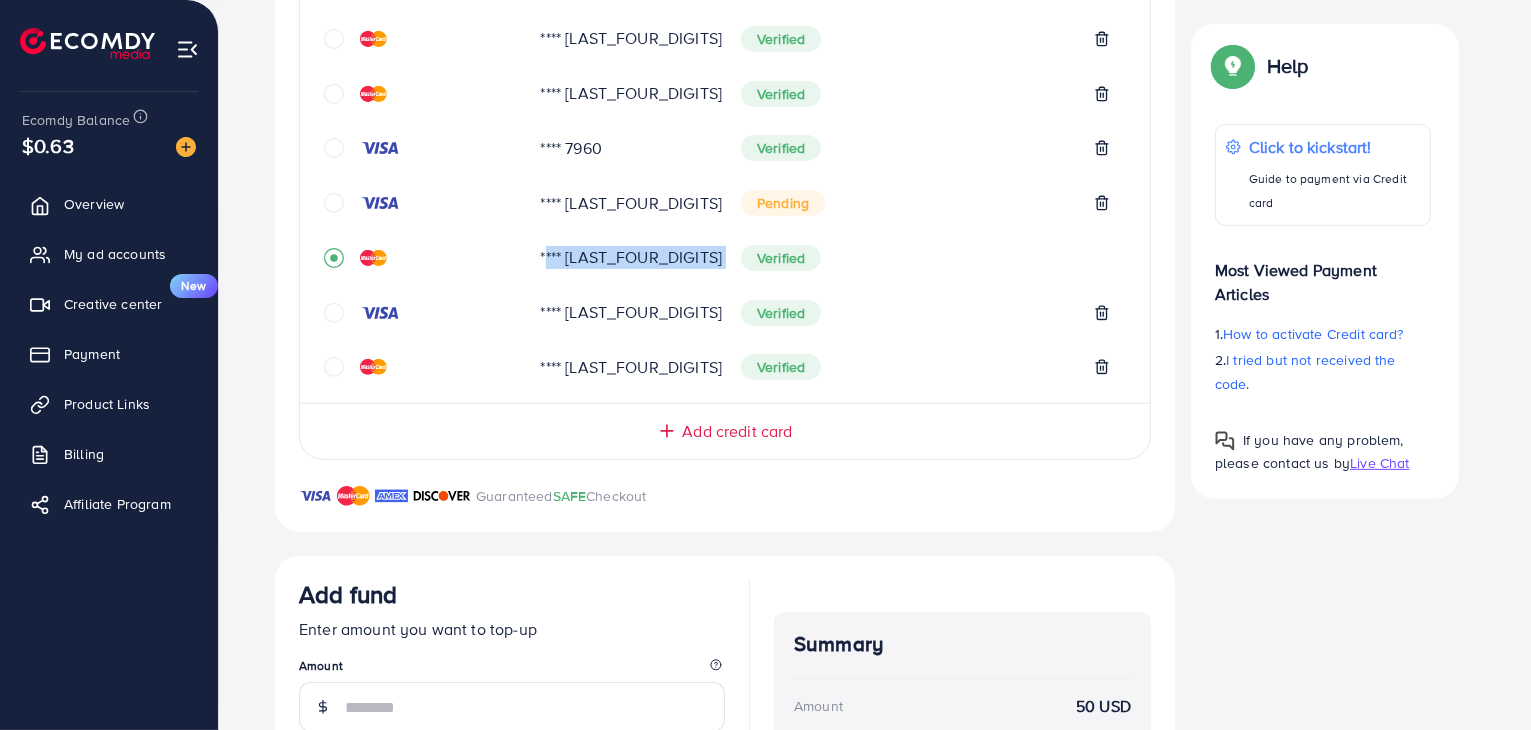click on "**** [LAST_FOUR_DIGITS]" at bounding box center [625, 257] 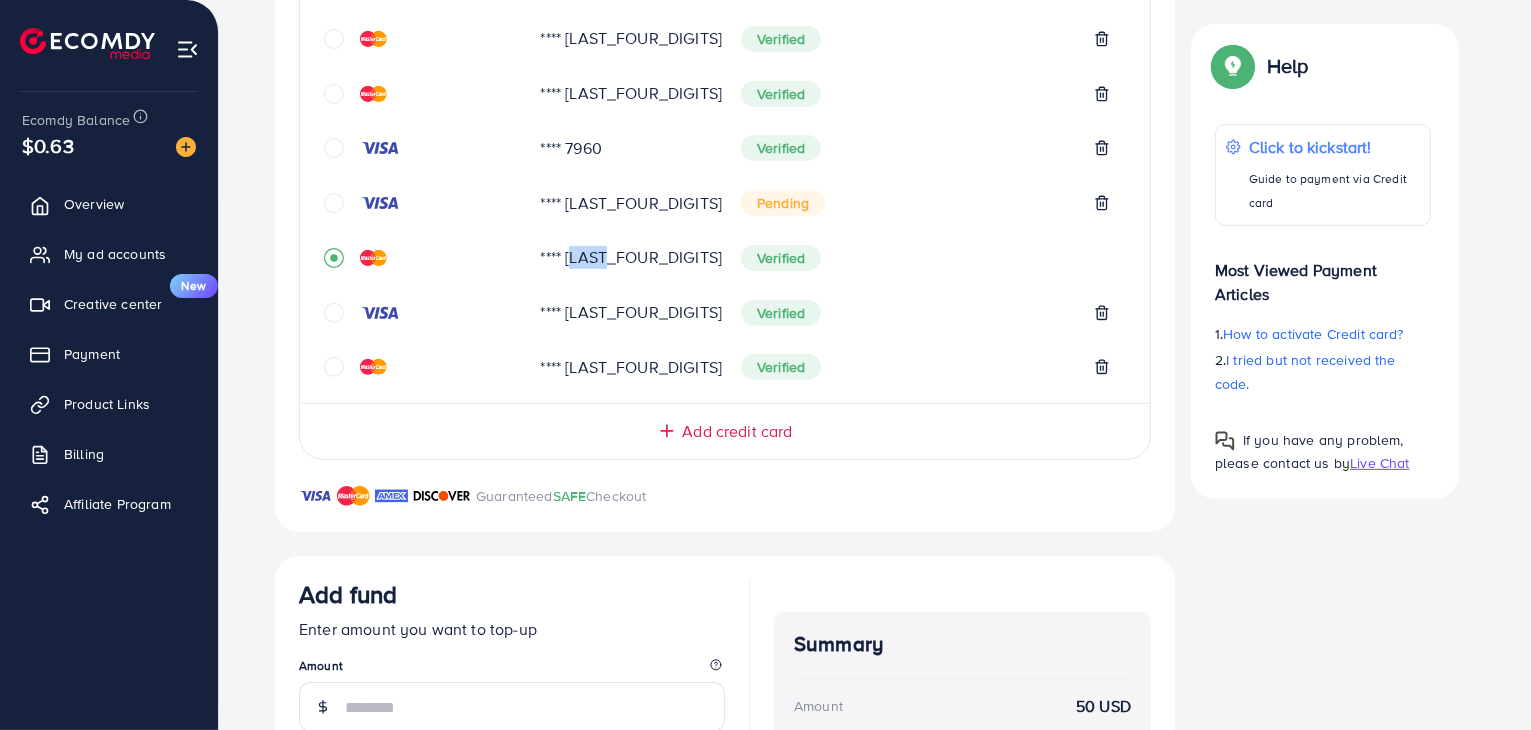 click on "**** [LAST_FOUR_DIGITS]" at bounding box center [625, 257] 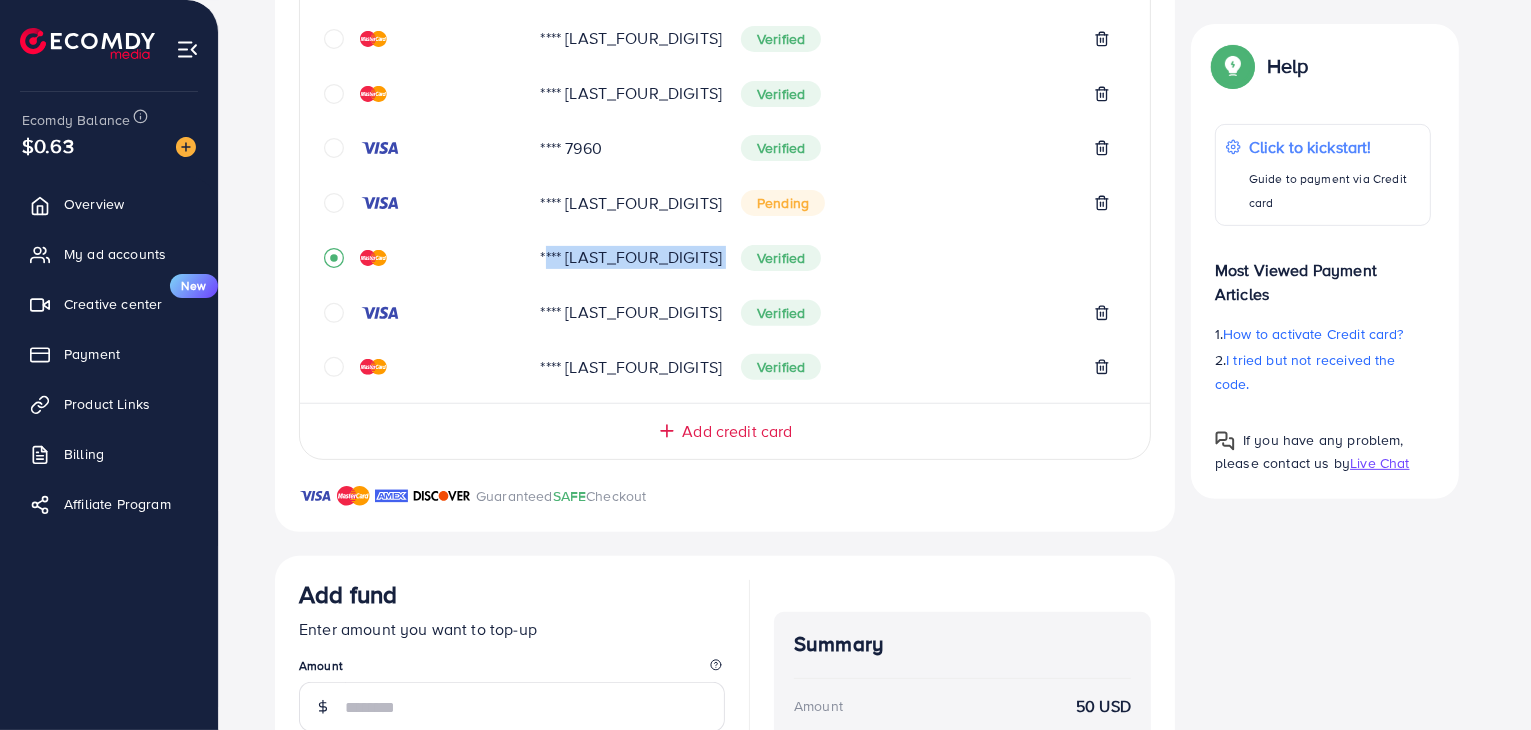 click on "**** [LAST_FOUR_DIGITS]" at bounding box center (625, 257) 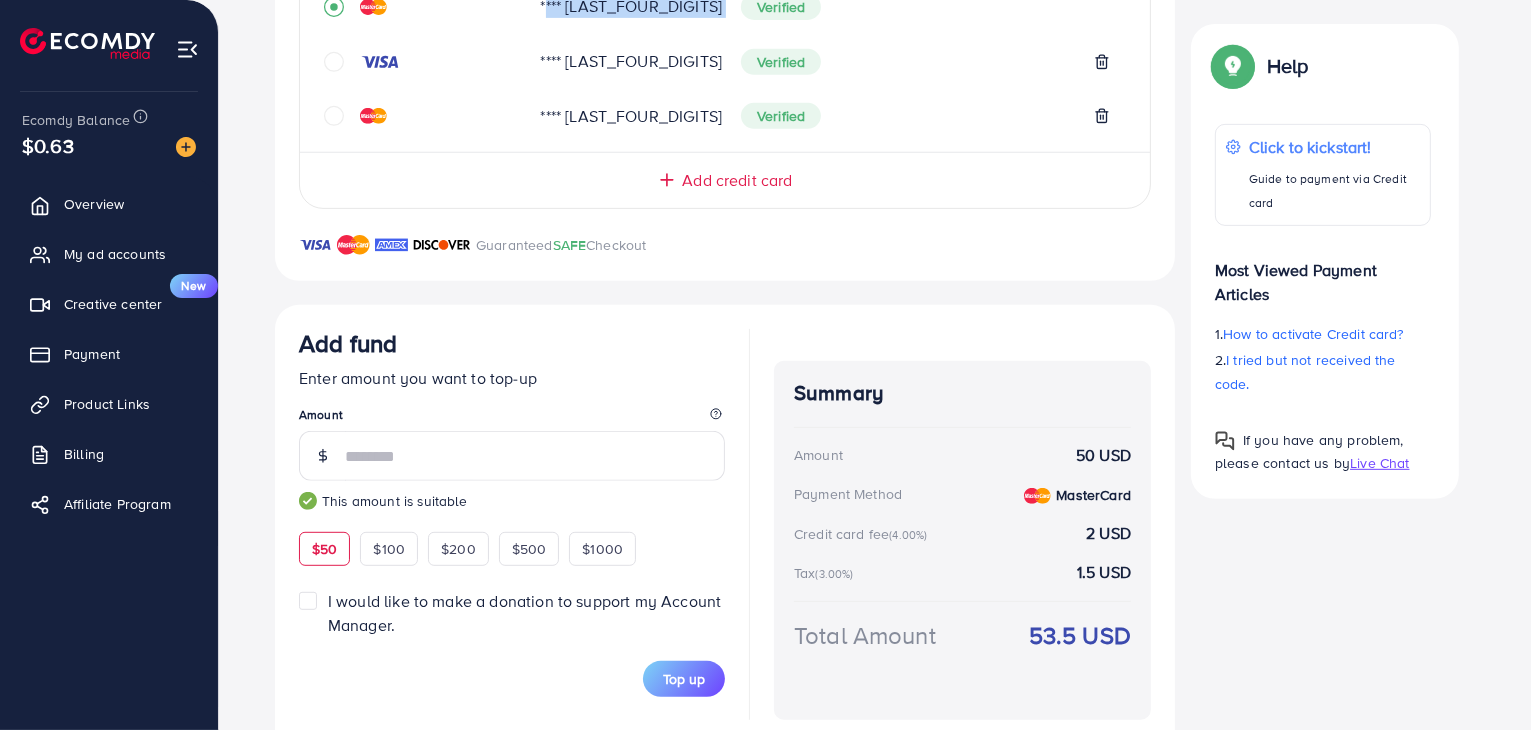 scroll, scrollTop: 971, scrollLeft: 0, axis: vertical 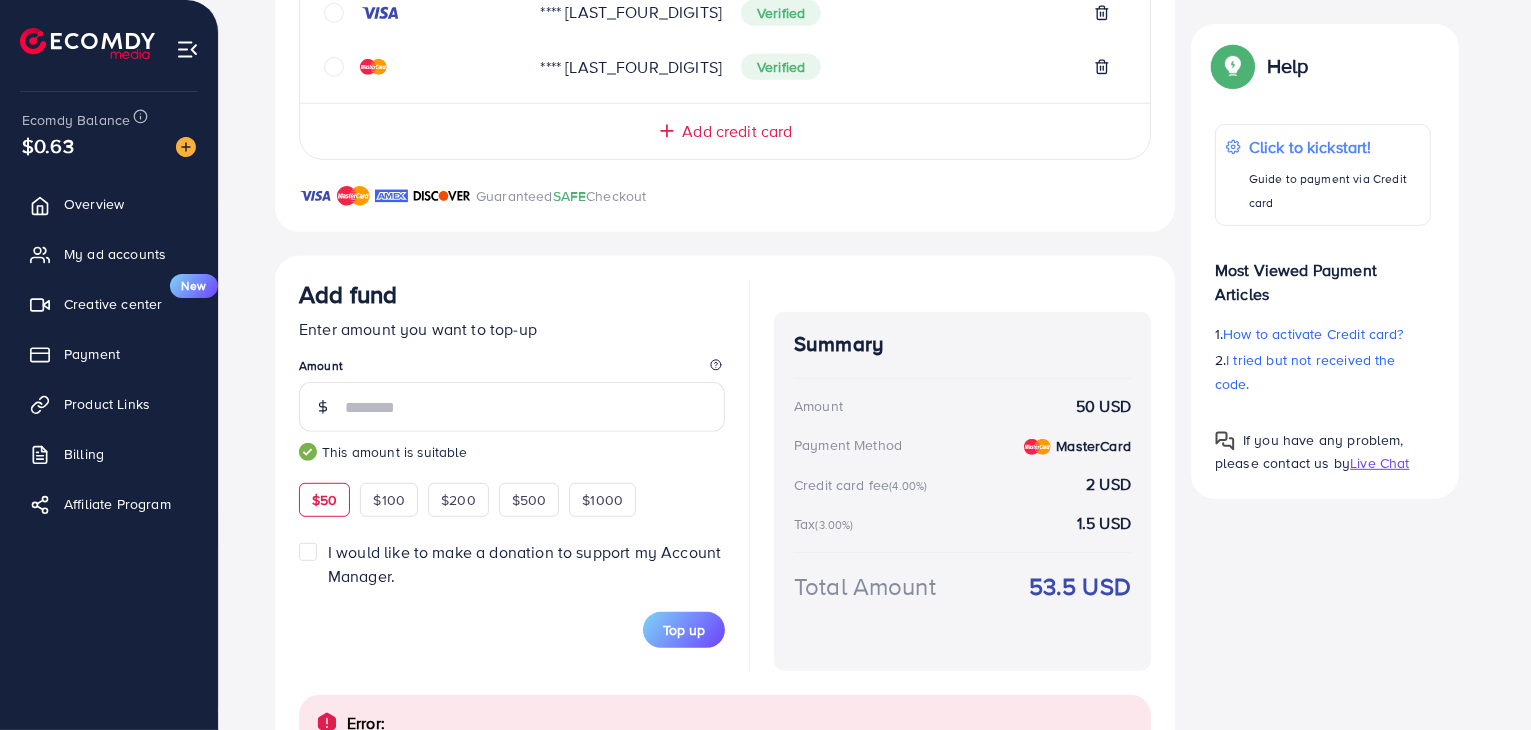 click on "$50 $100 $200 $500 $1000" at bounding box center (504, 497) 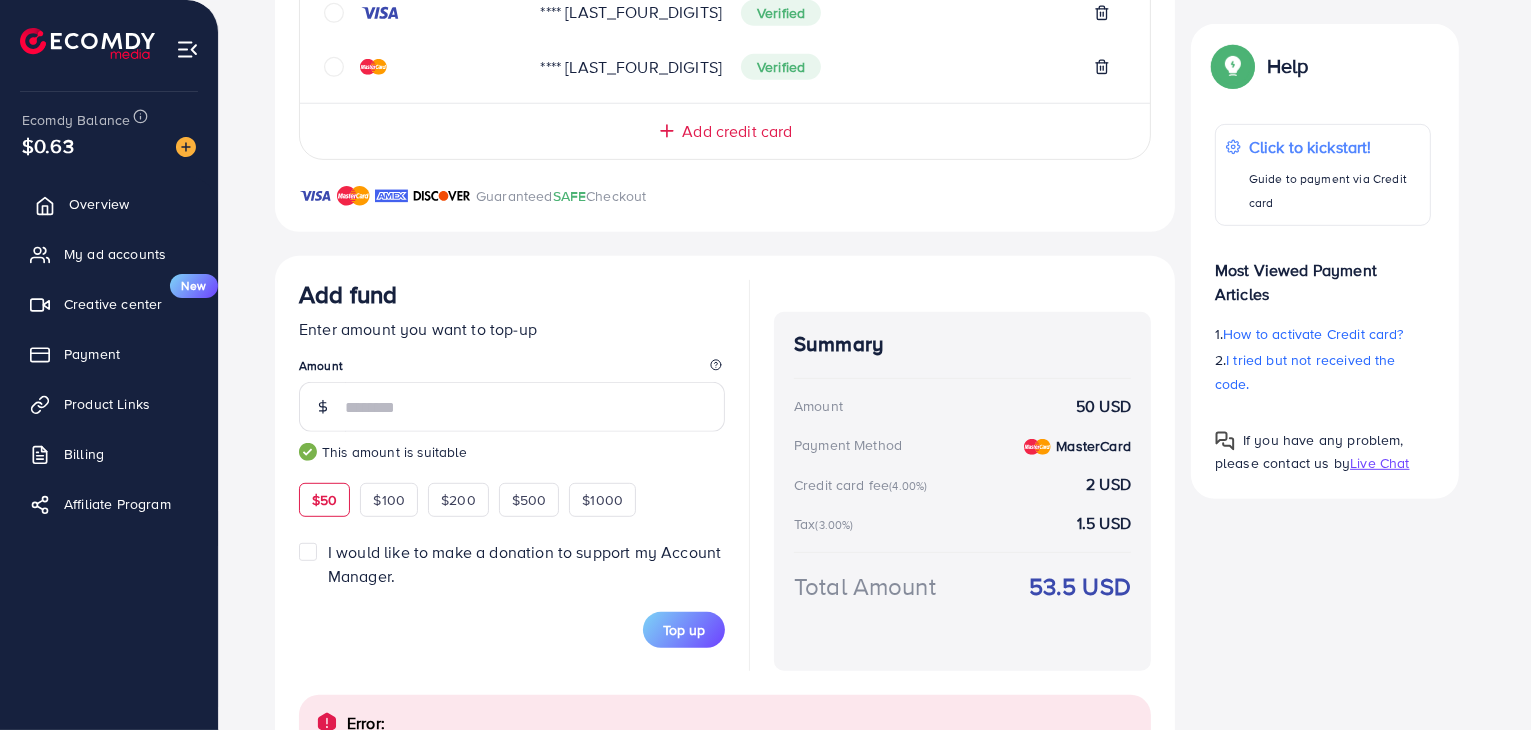 click on "Overview" at bounding box center (109, 204) 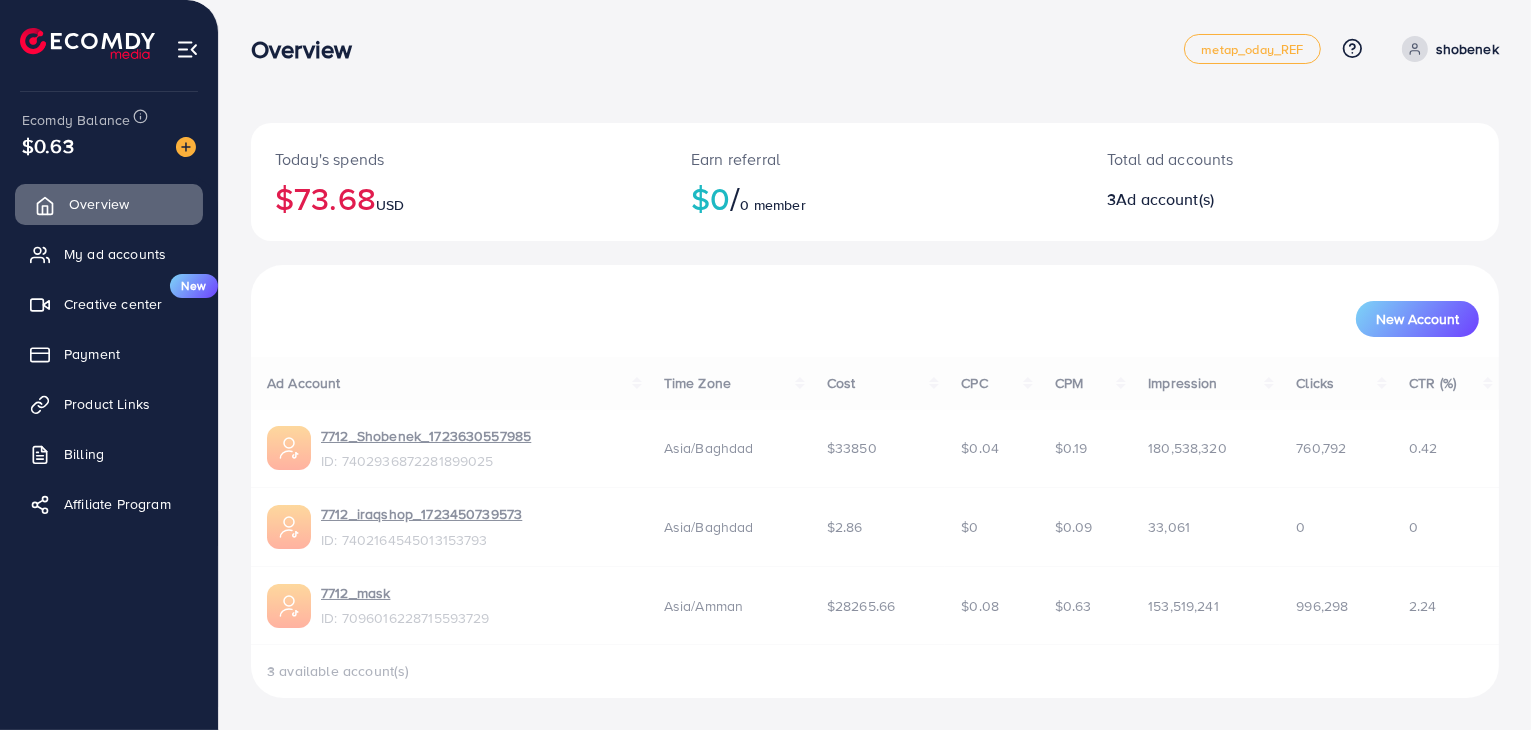 scroll, scrollTop: 0, scrollLeft: 0, axis: both 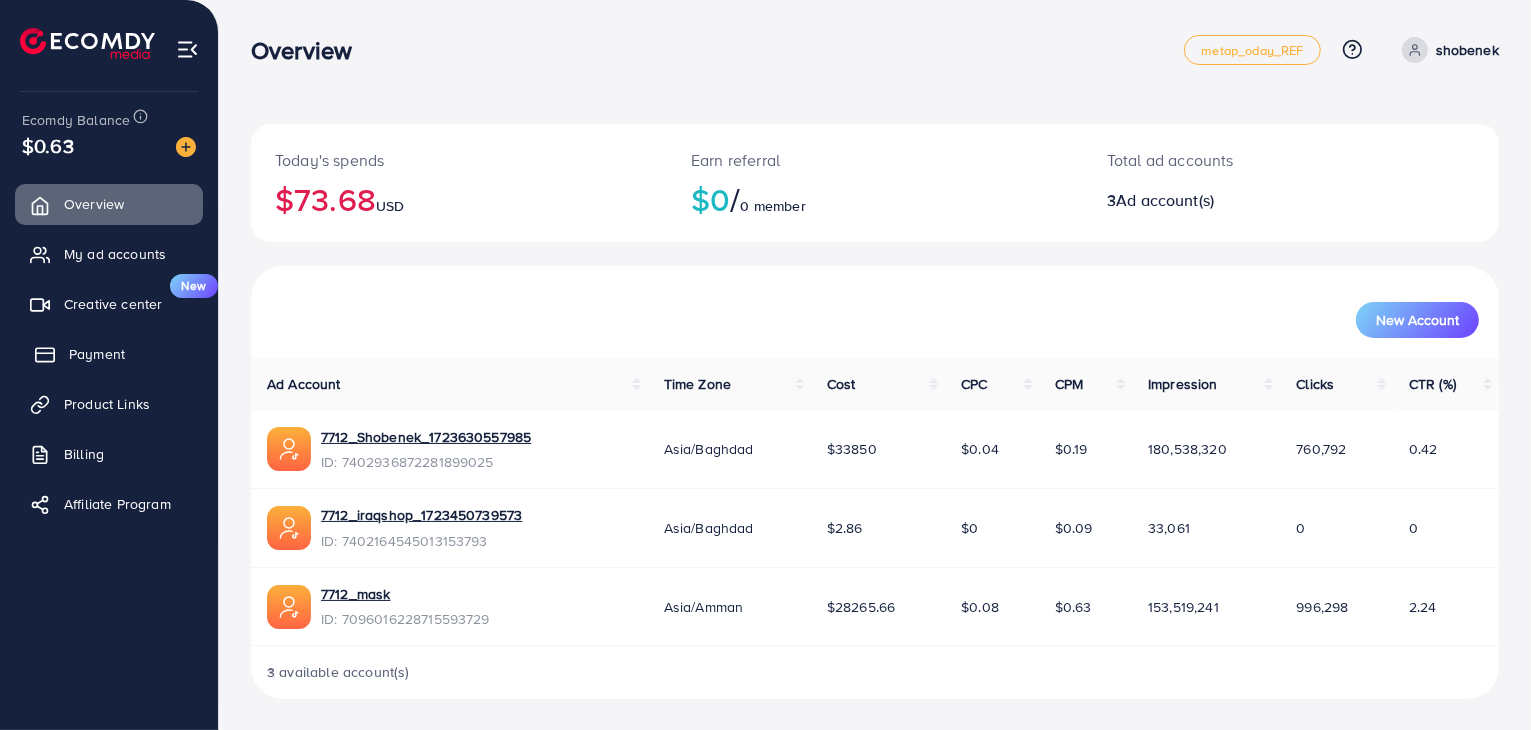 click on "Payment" at bounding box center (109, 354) 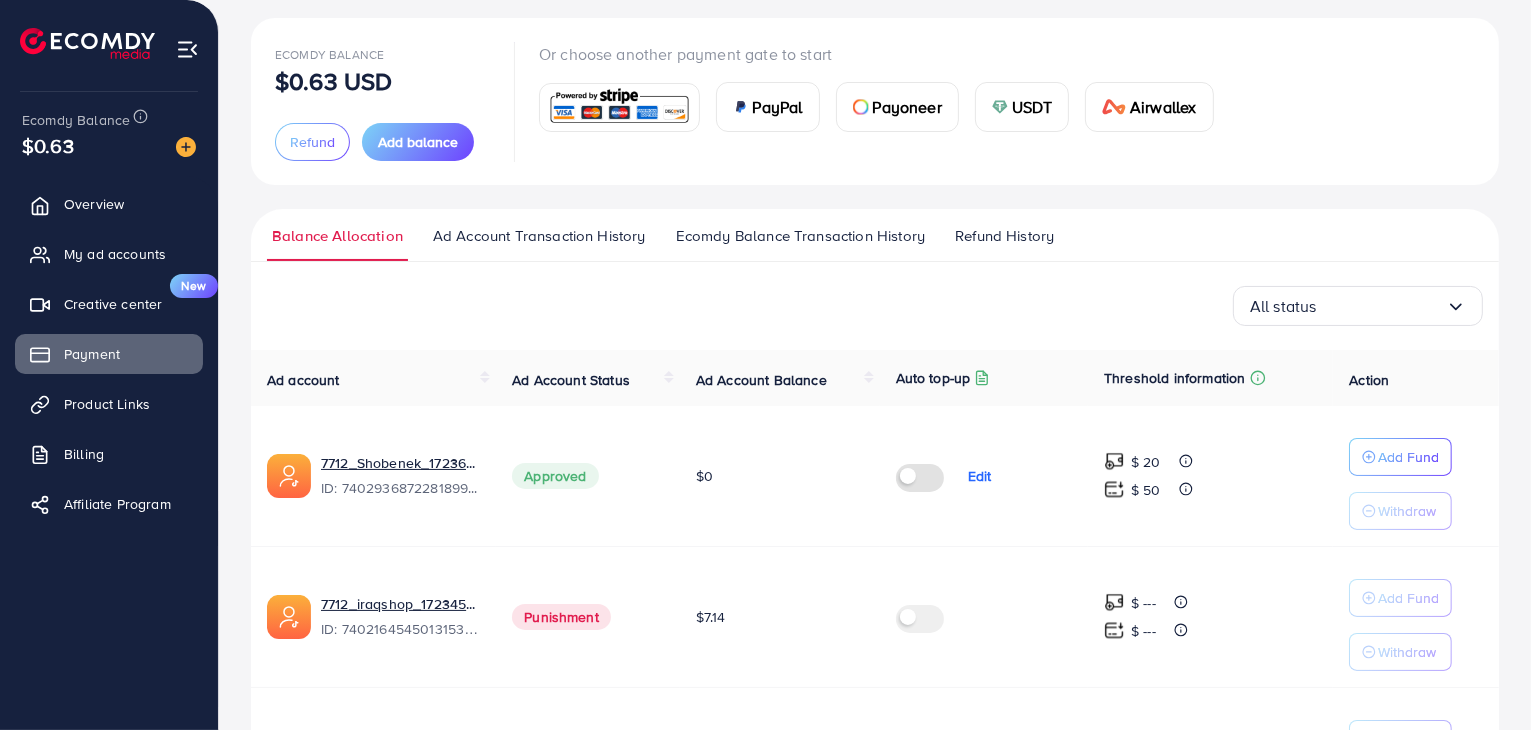 scroll, scrollTop: 86, scrollLeft: 0, axis: vertical 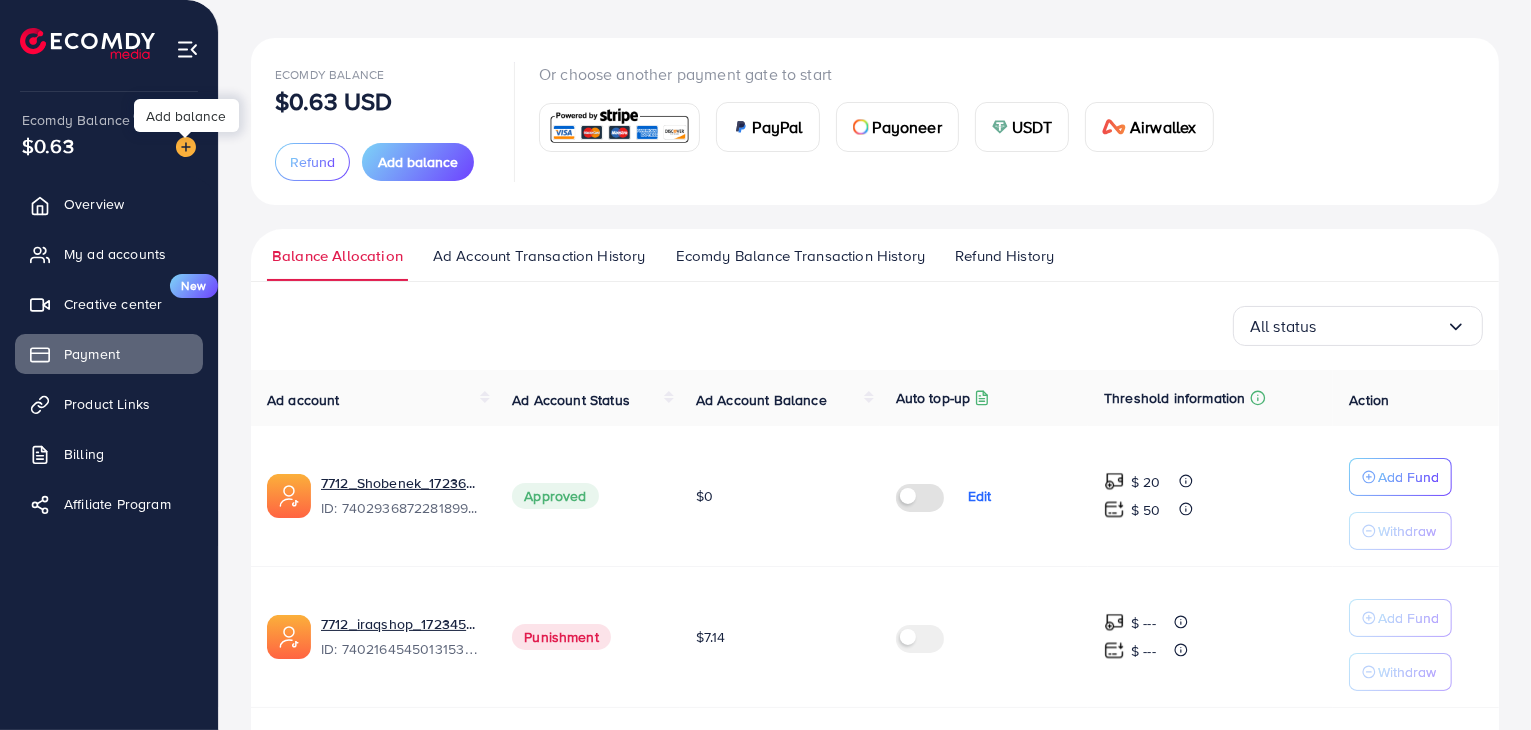 click at bounding box center [186, 147] 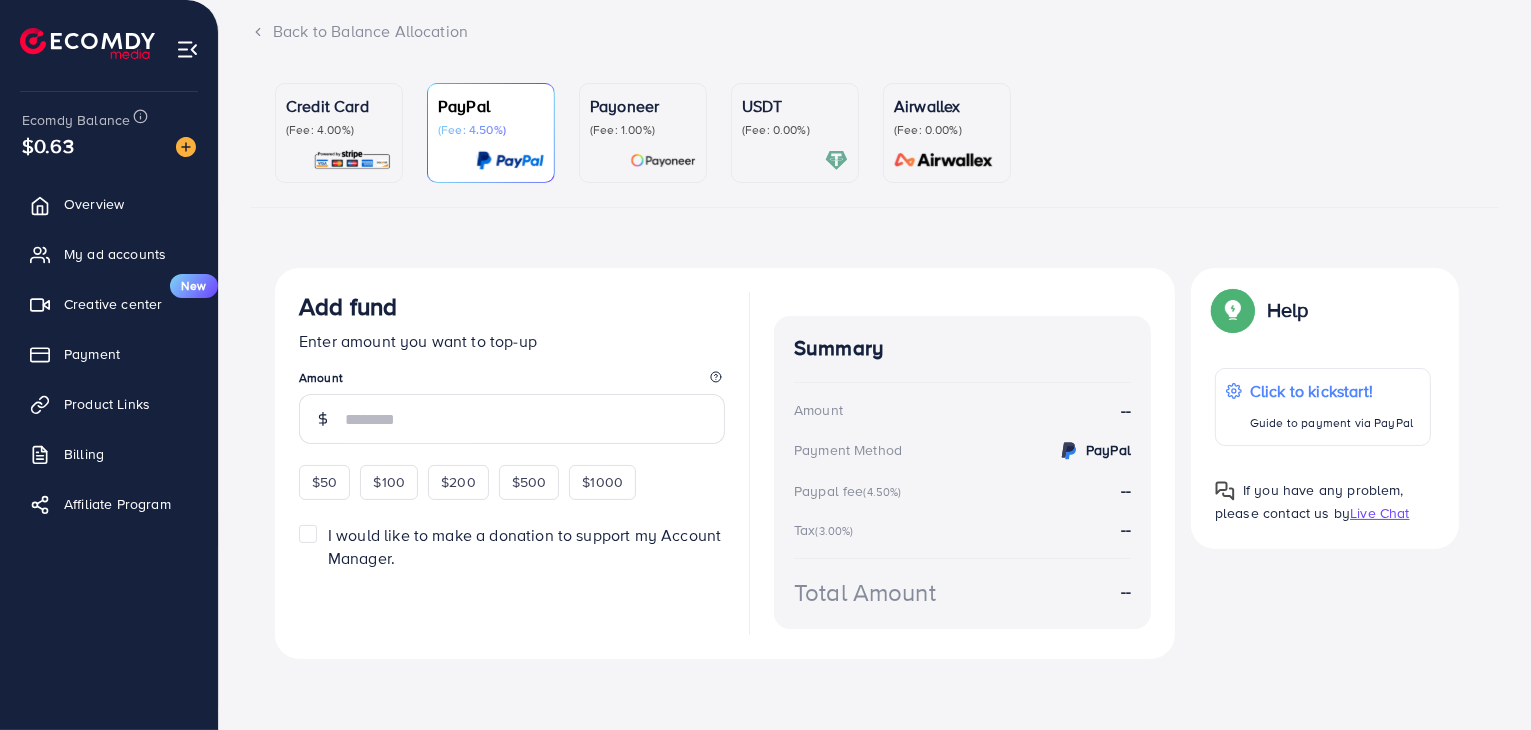 scroll, scrollTop: 128, scrollLeft: 0, axis: vertical 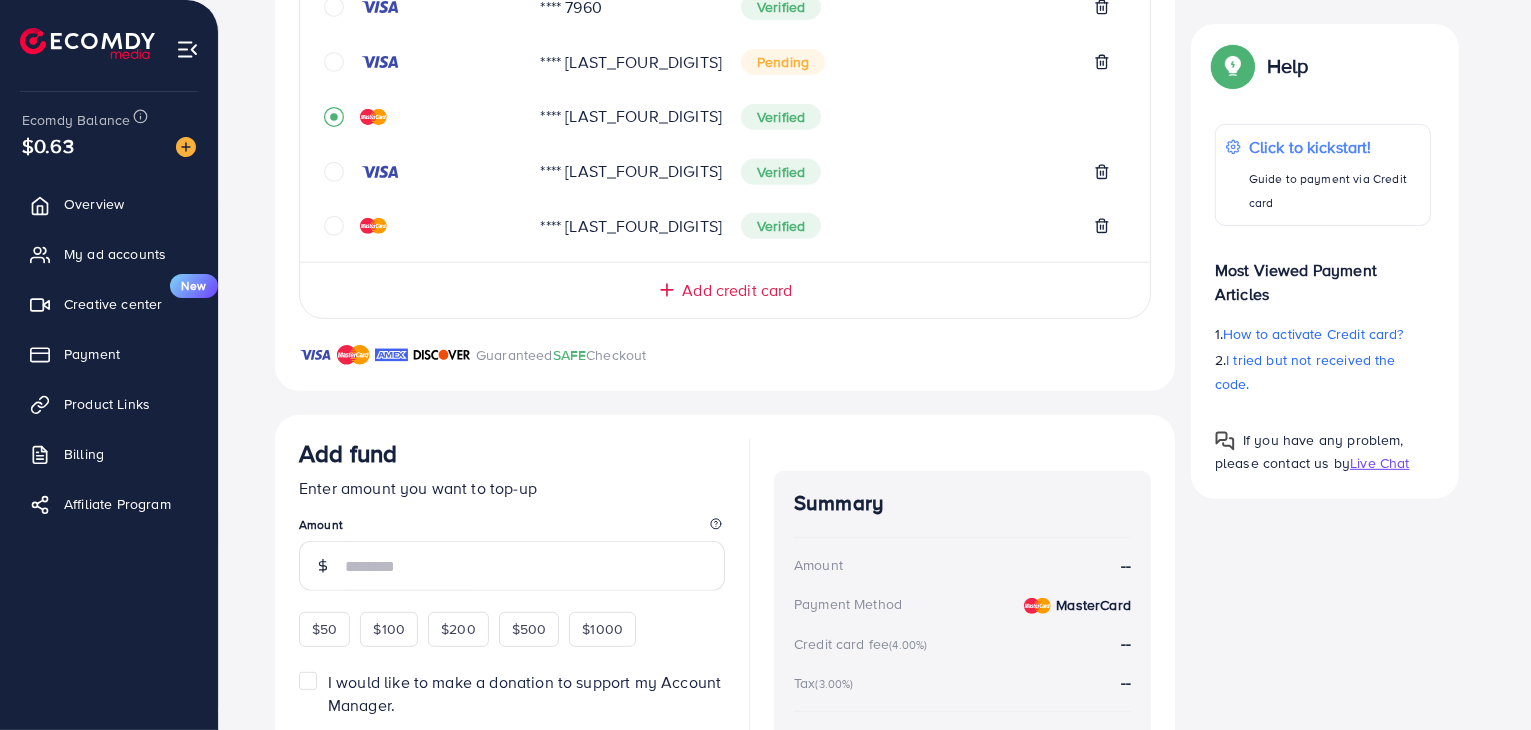 click on "Add fund" at bounding box center (512, 457) 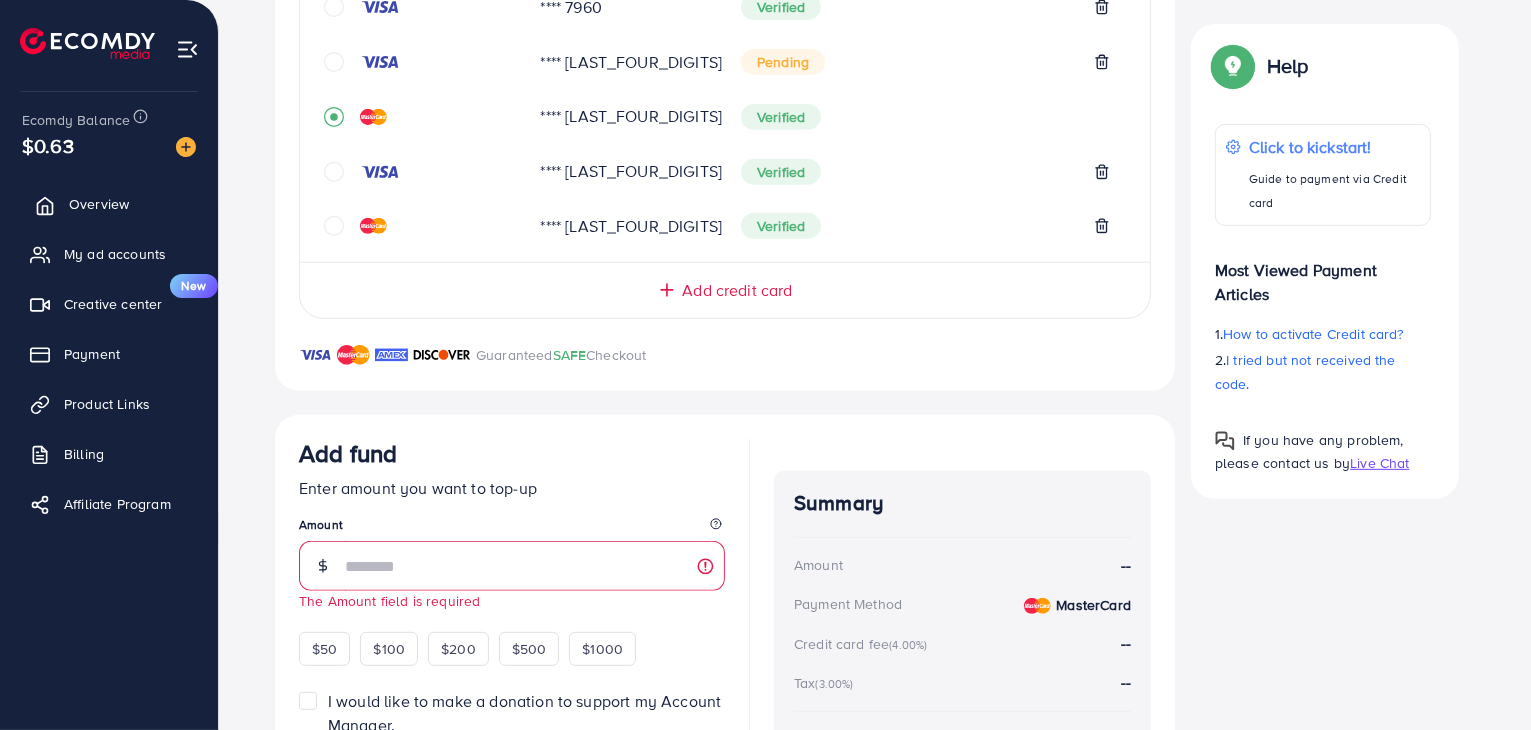 click on "Overview" at bounding box center [109, 204] 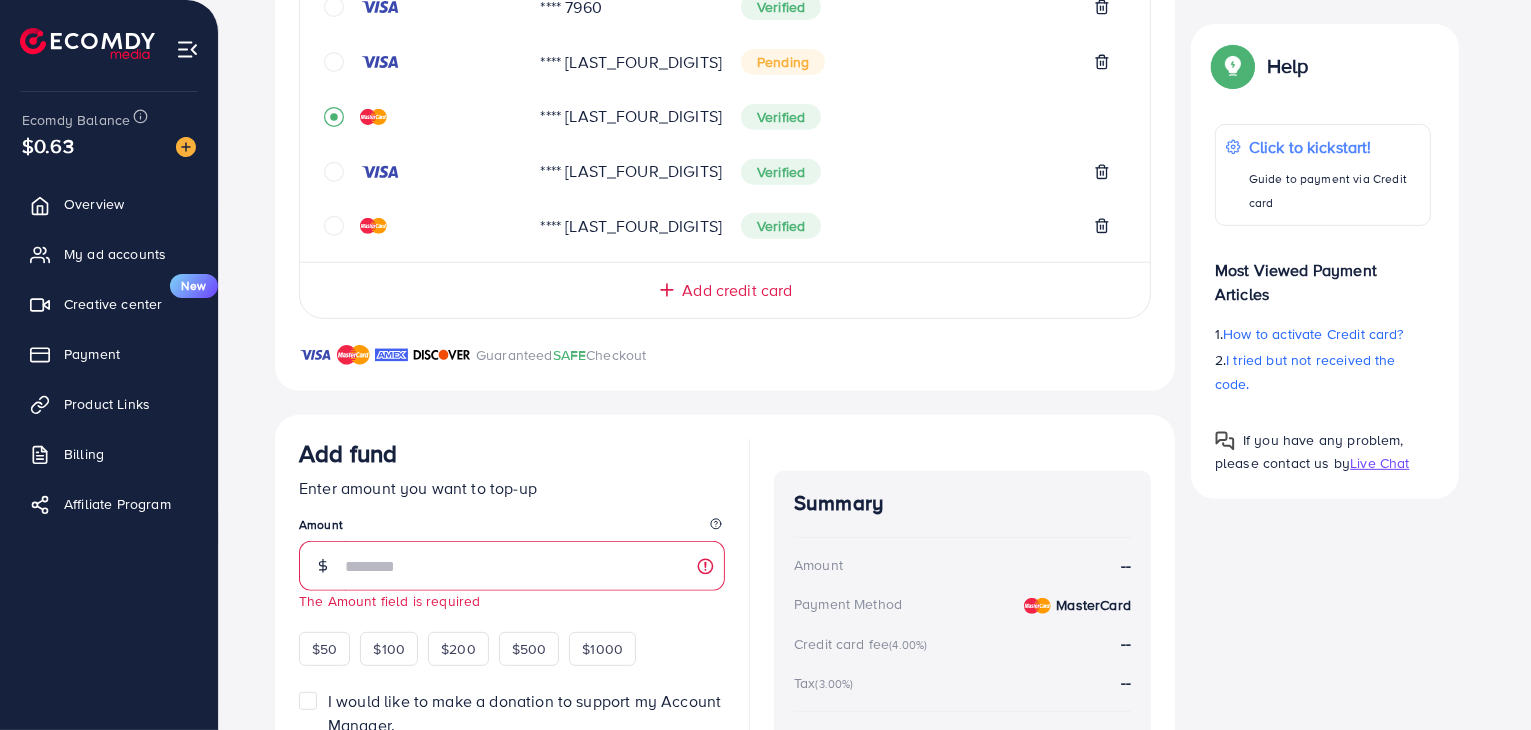 scroll, scrollTop: 0, scrollLeft: 0, axis: both 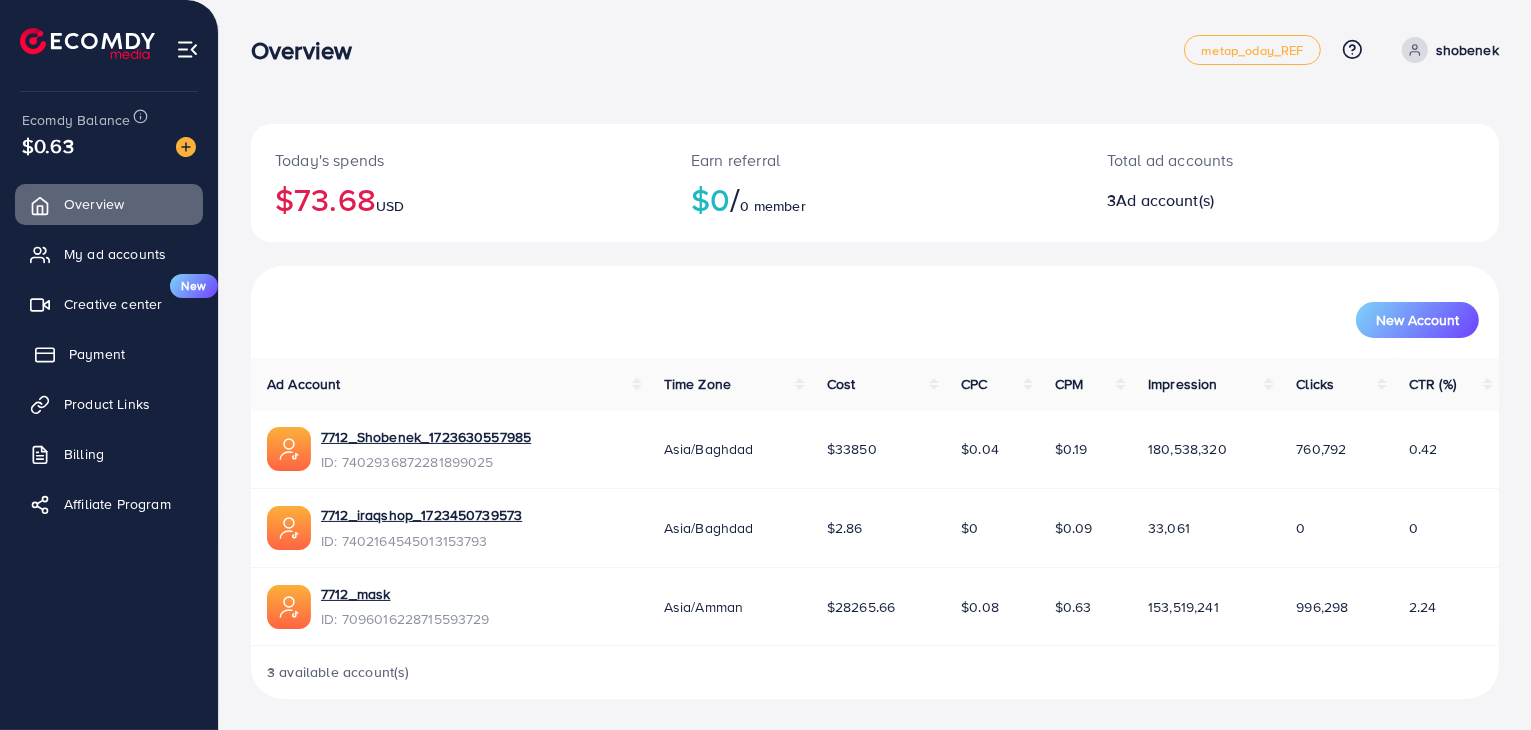 click on "Payment" at bounding box center (109, 354) 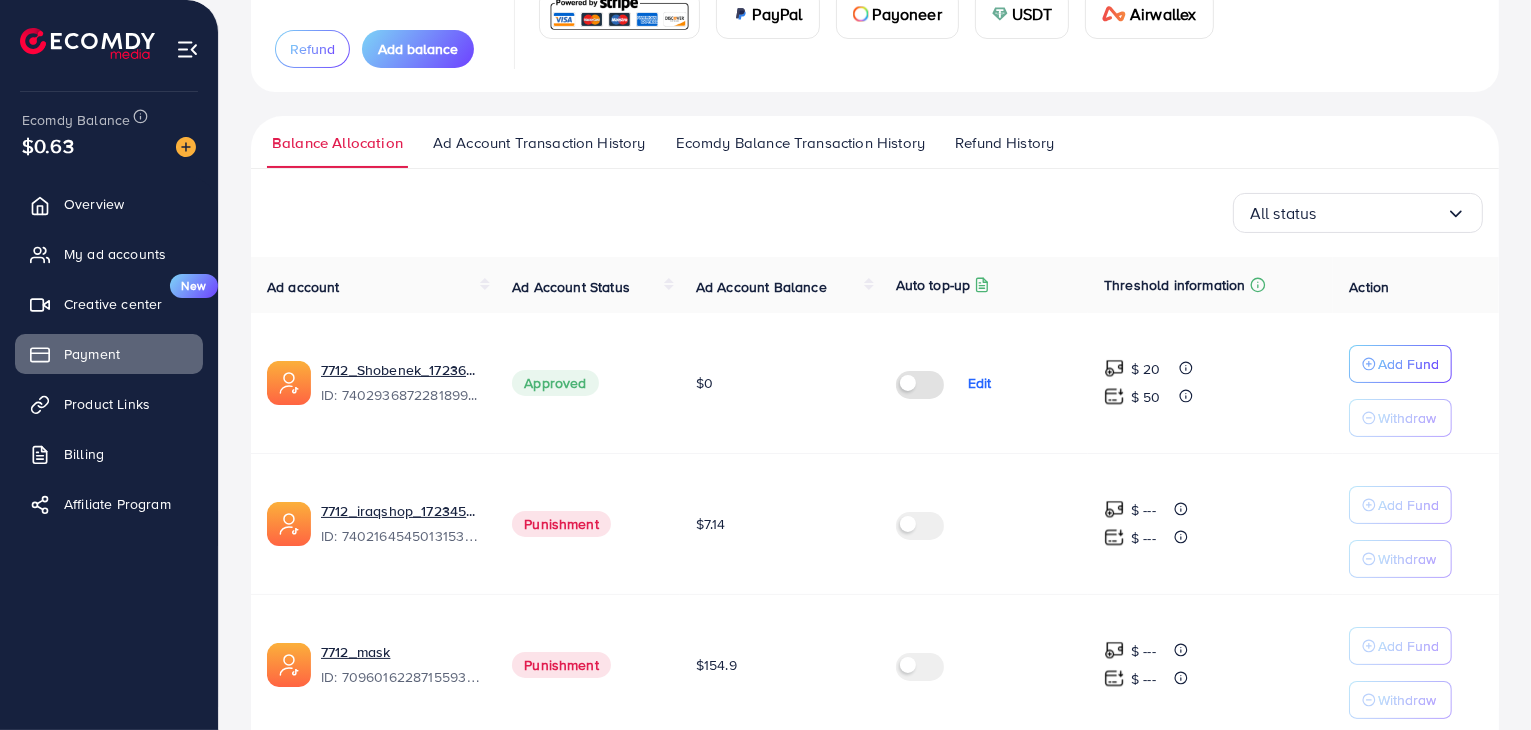 scroll, scrollTop: 0, scrollLeft: 0, axis: both 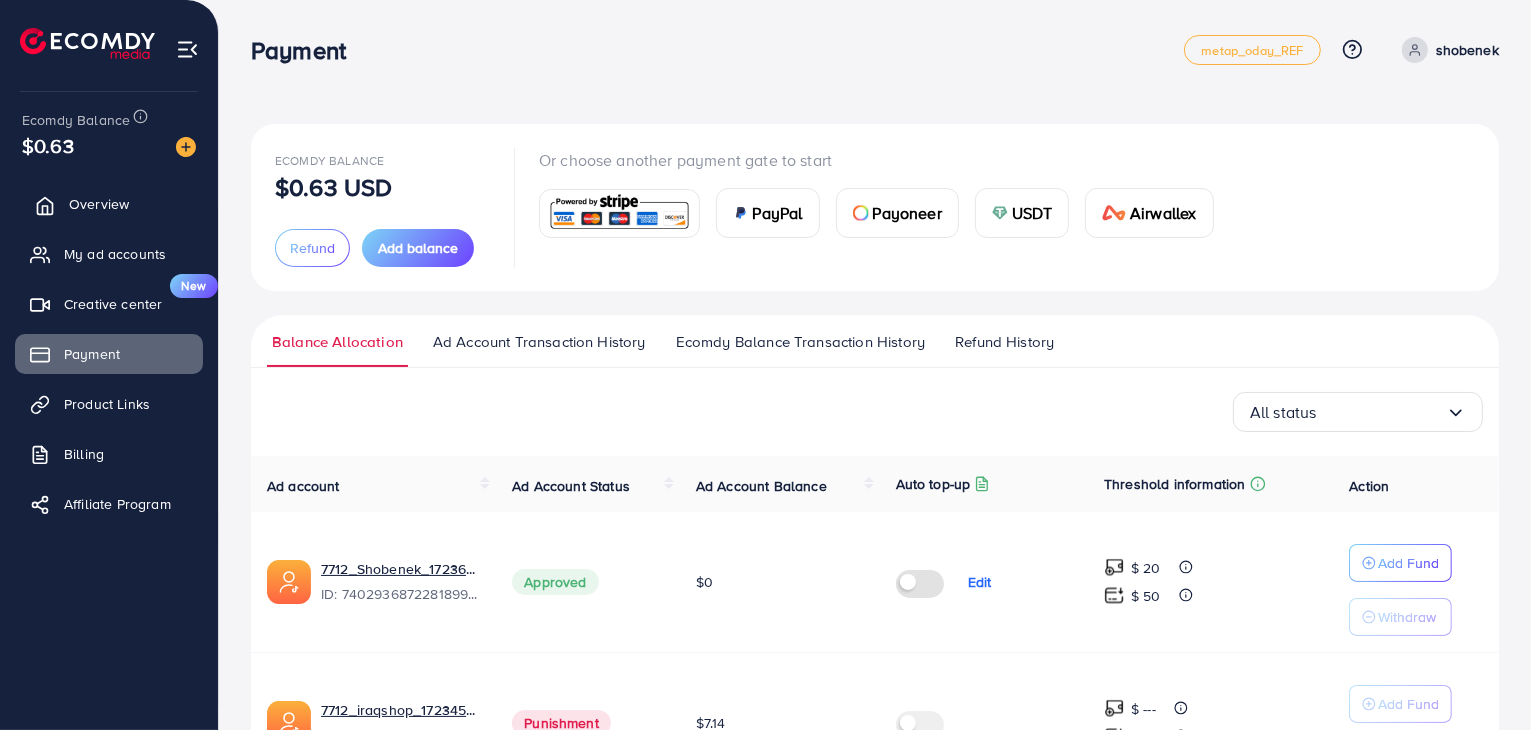 click on "Overview" at bounding box center (99, 204) 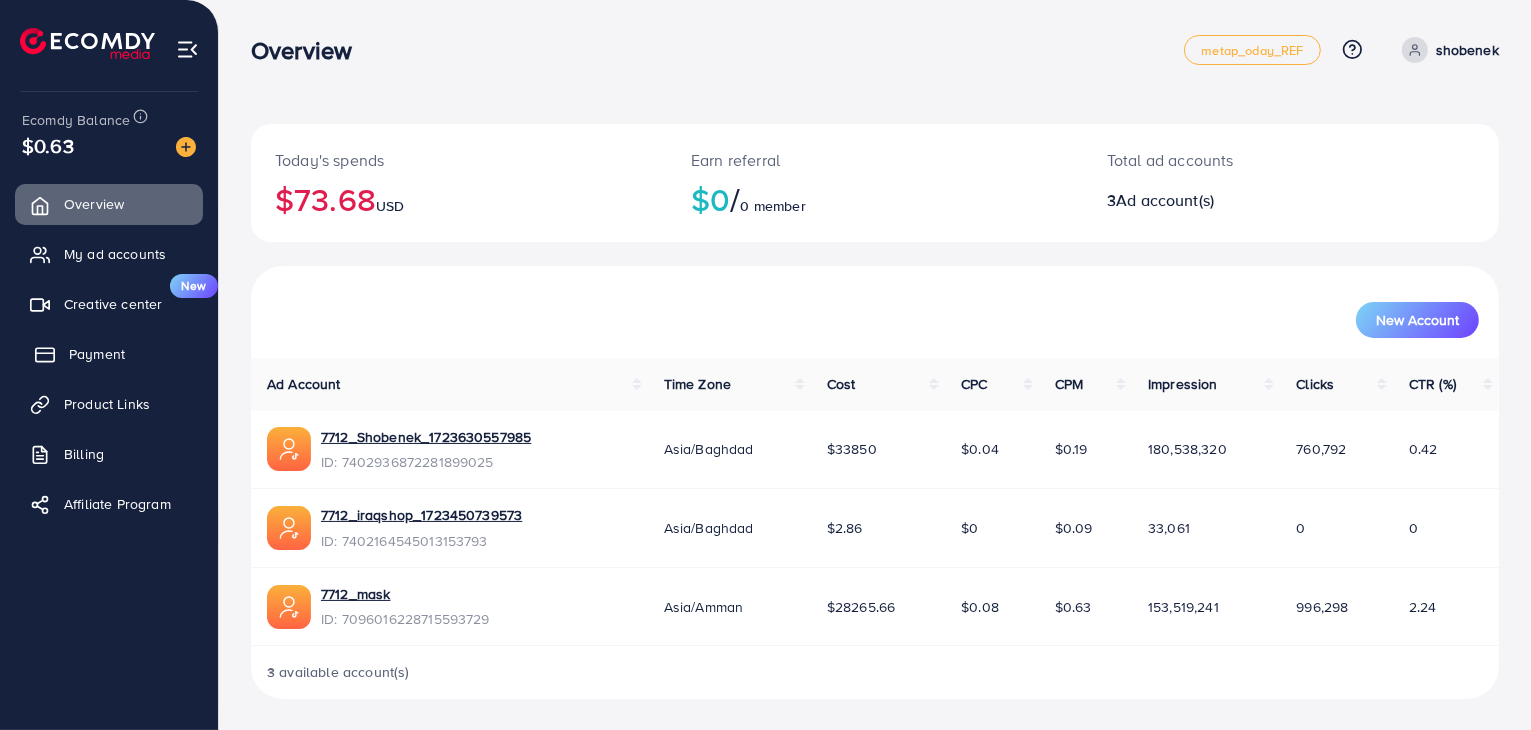 click on "Payment" at bounding box center [109, 354] 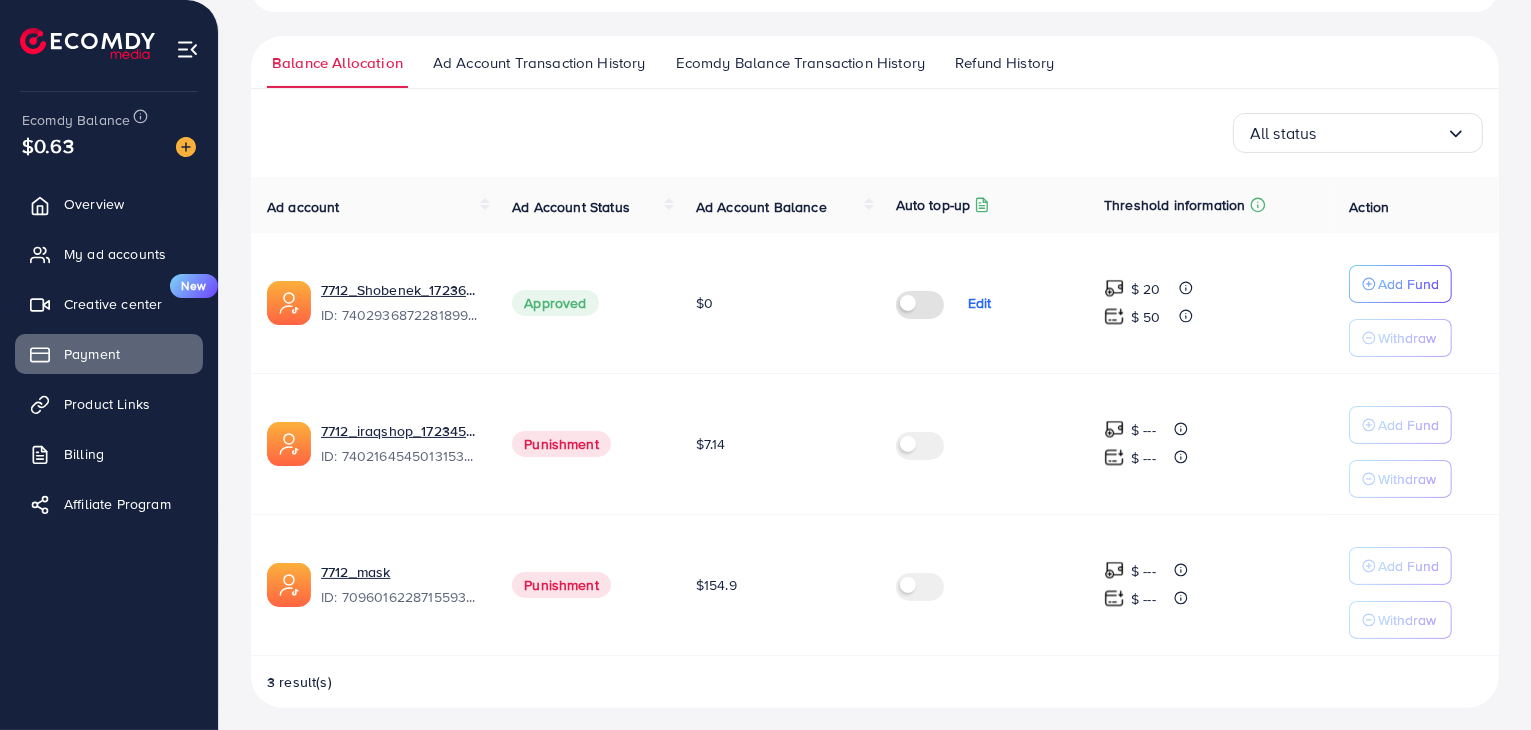 scroll, scrollTop: 286, scrollLeft: 0, axis: vertical 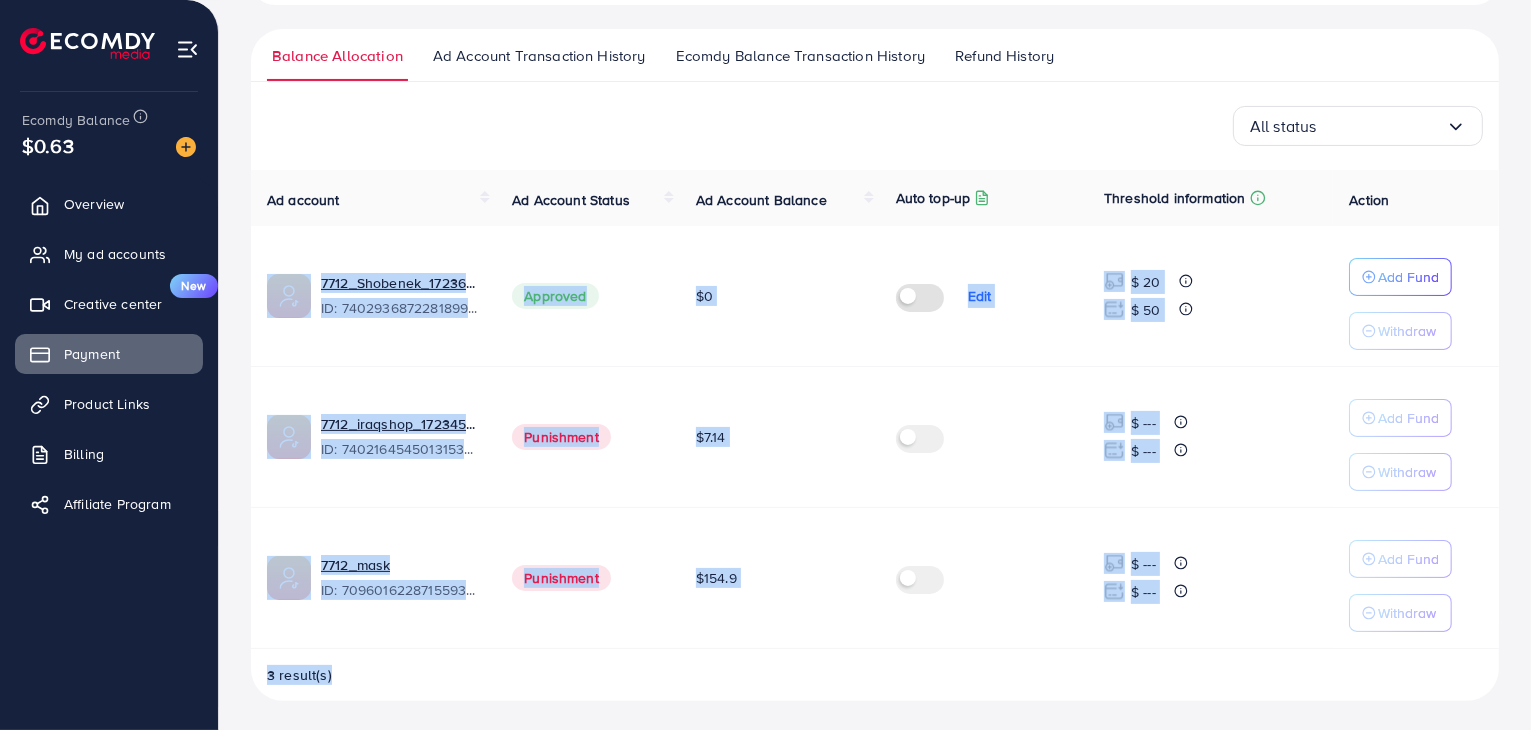 drag, startPoint x: 264, startPoint y: 233, endPoint x: 1165, endPoint y: 727, distance: 1027.5393 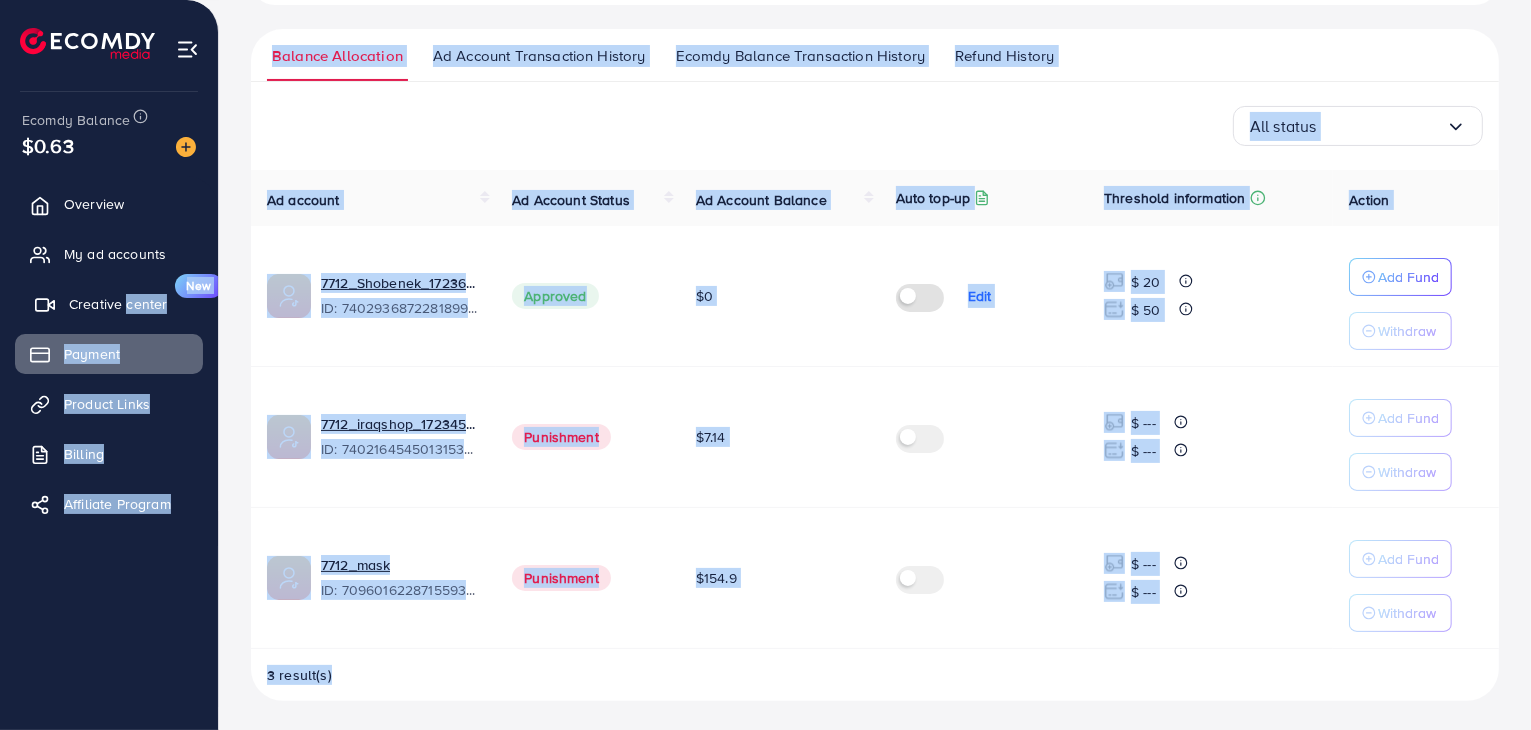drag, startPoint x: 1293, startPoint y: 649, endPoint x: 120, endPoint y: 317, distance: 1219.0787 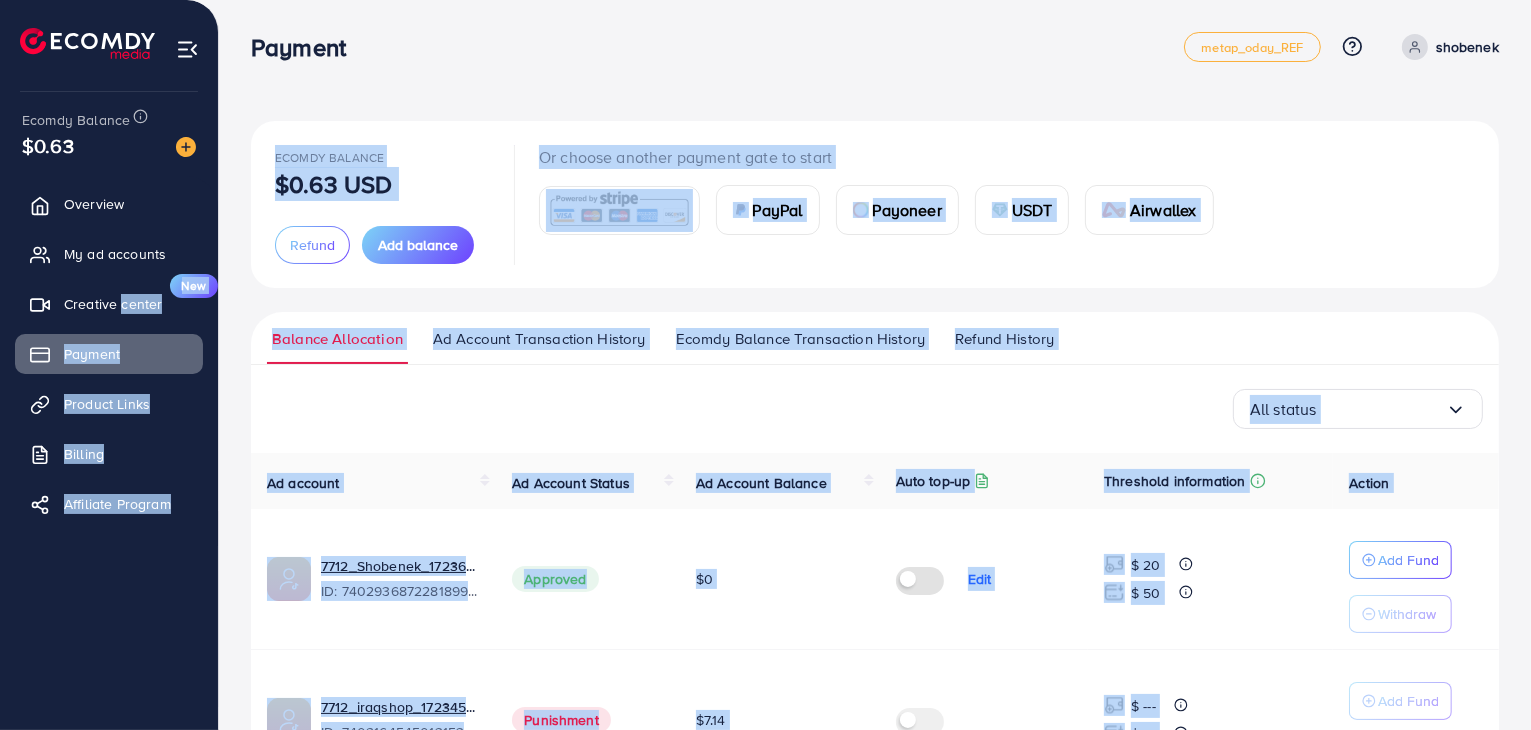 scroll, scrollTop: 0, scrollLeft: 0, axis: both 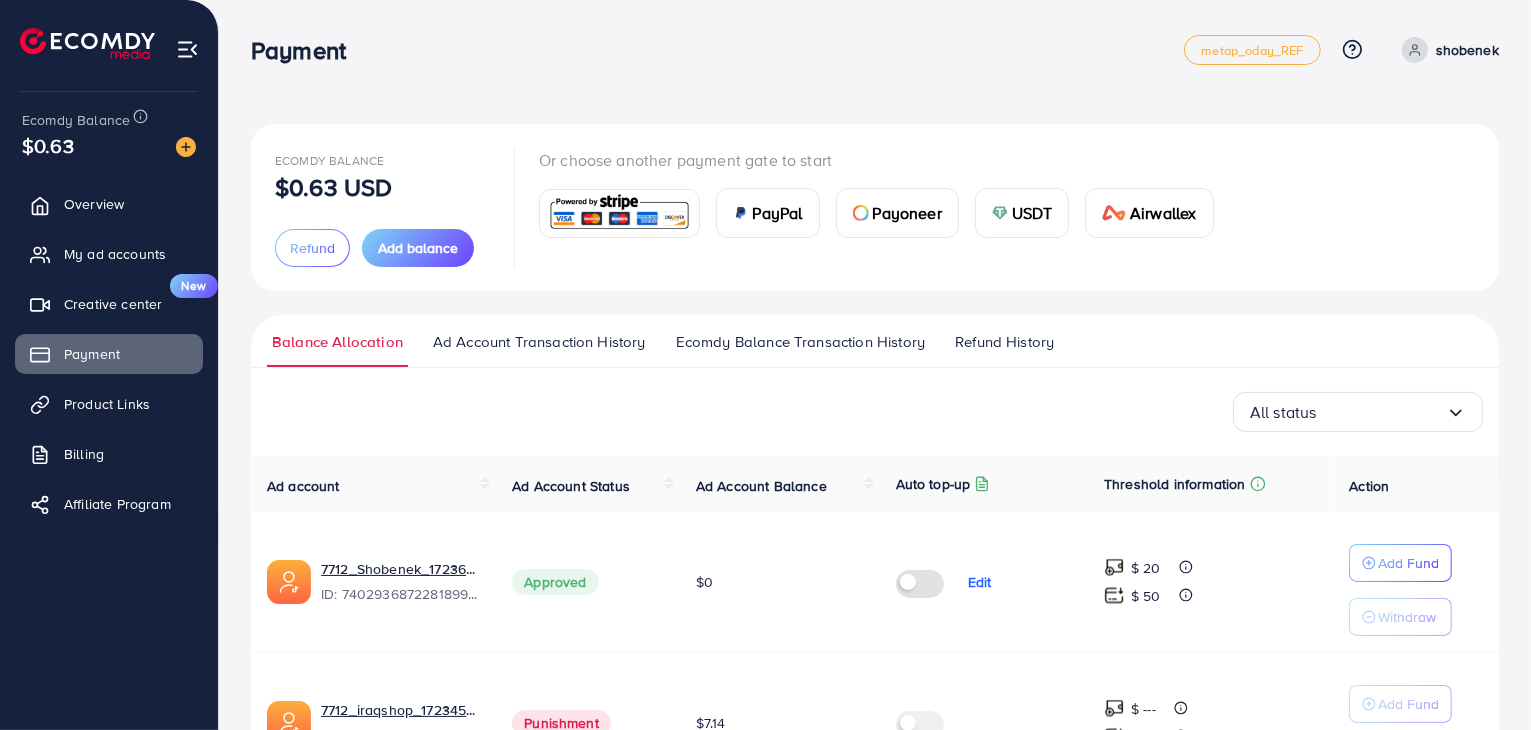 click on "Payment   metap_oday_REF  Help Center Contact Support Plans and Pricing Term and policy About Us  [NAME]  Profile Log out" at bounding box center [875, 50] 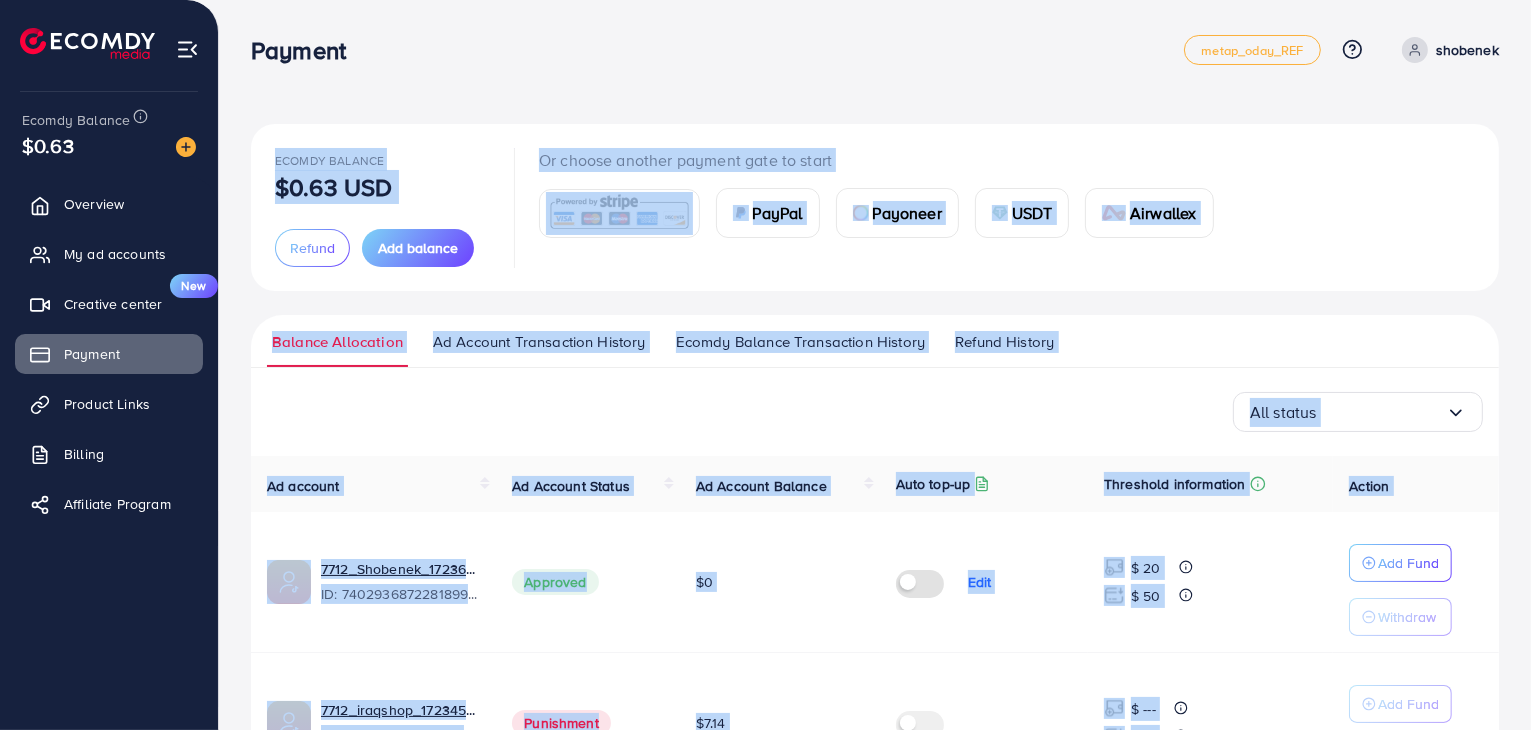 scroll, scrollTop: 286, scrollLeft: 0, axis: vertical 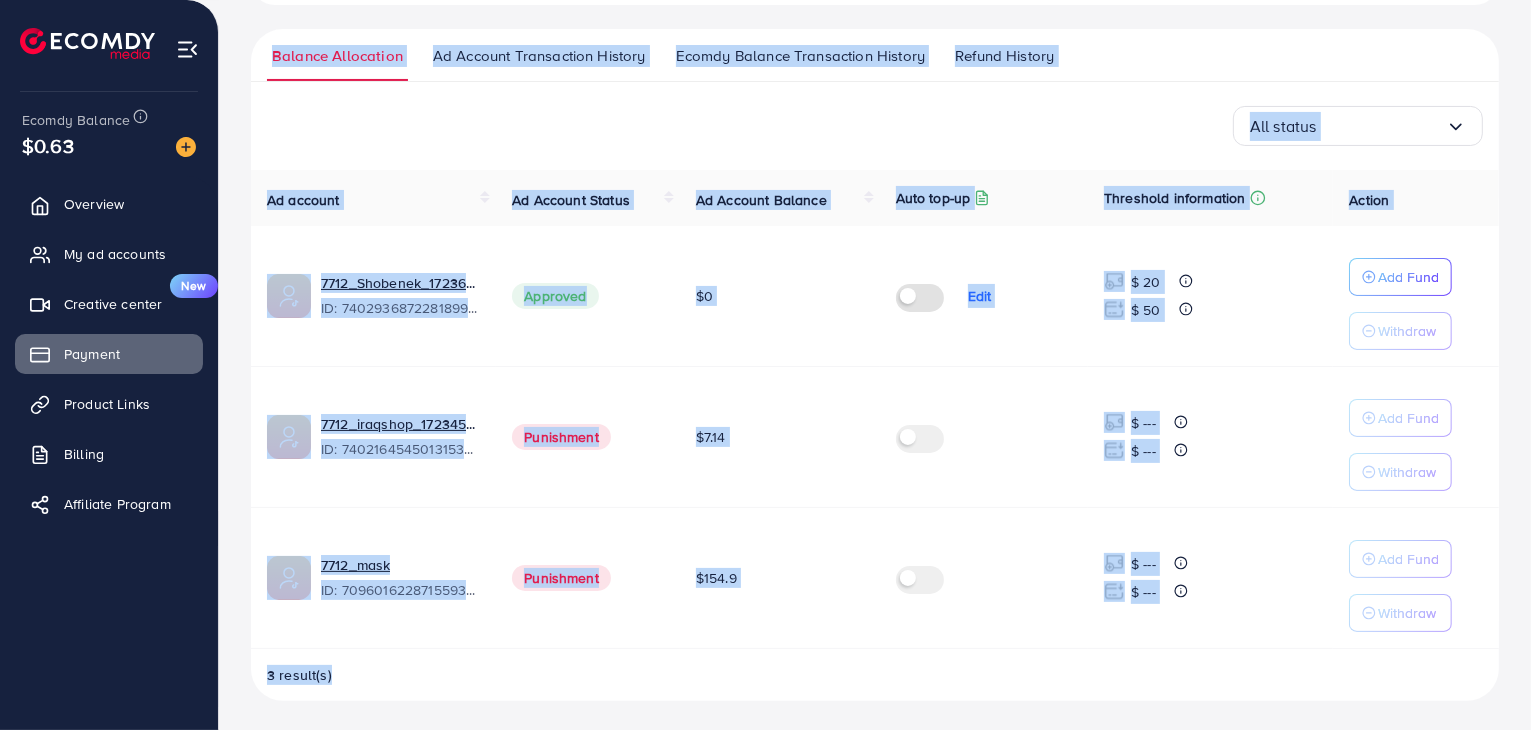 drag, startPoint x: 245, startPoint y: 20, endPoint x: 1162, endPoint y: 637, distance: 1105.2502 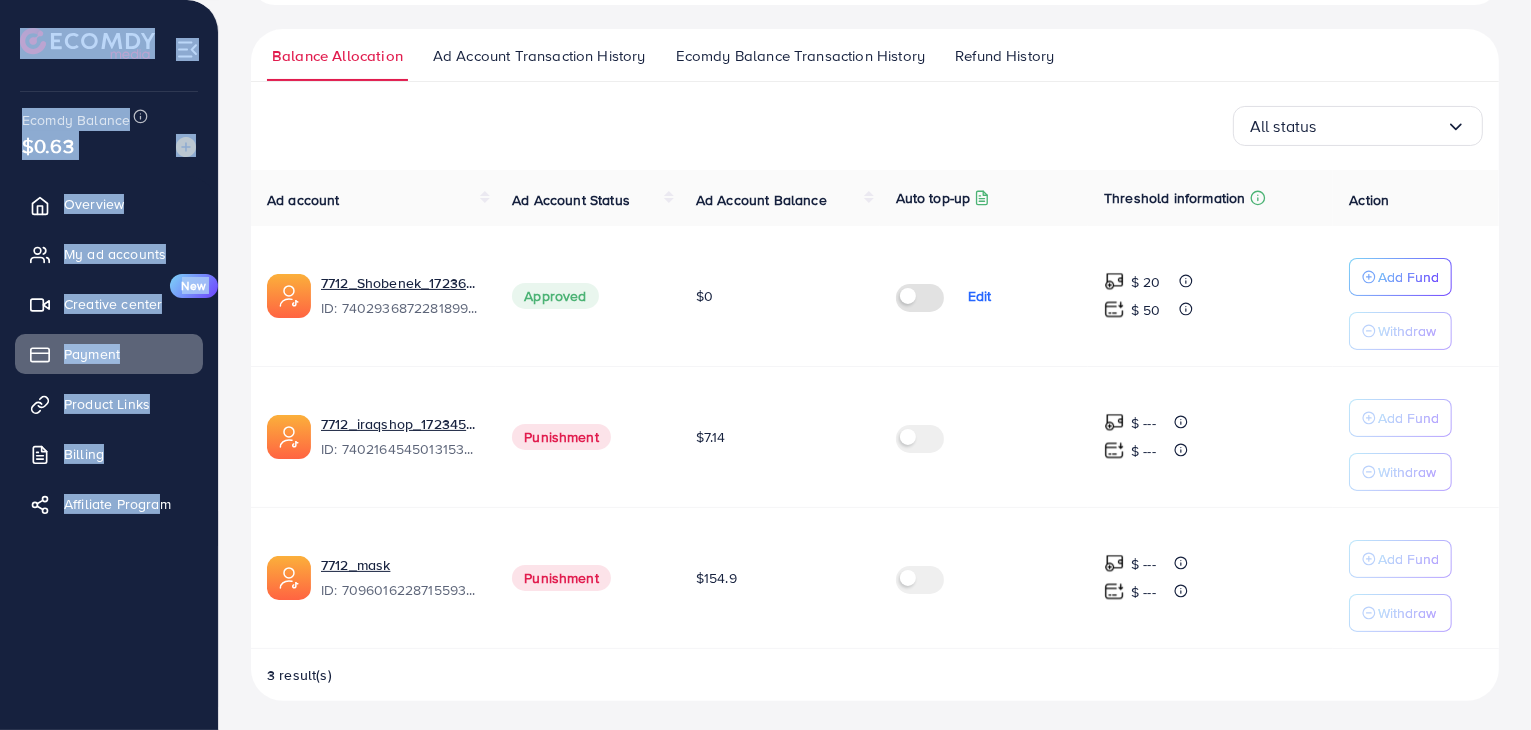 drag, startPoint x: 156, startPoint y: 547, endPoint x: 56, endPoint y: 85, distance: 472.69864 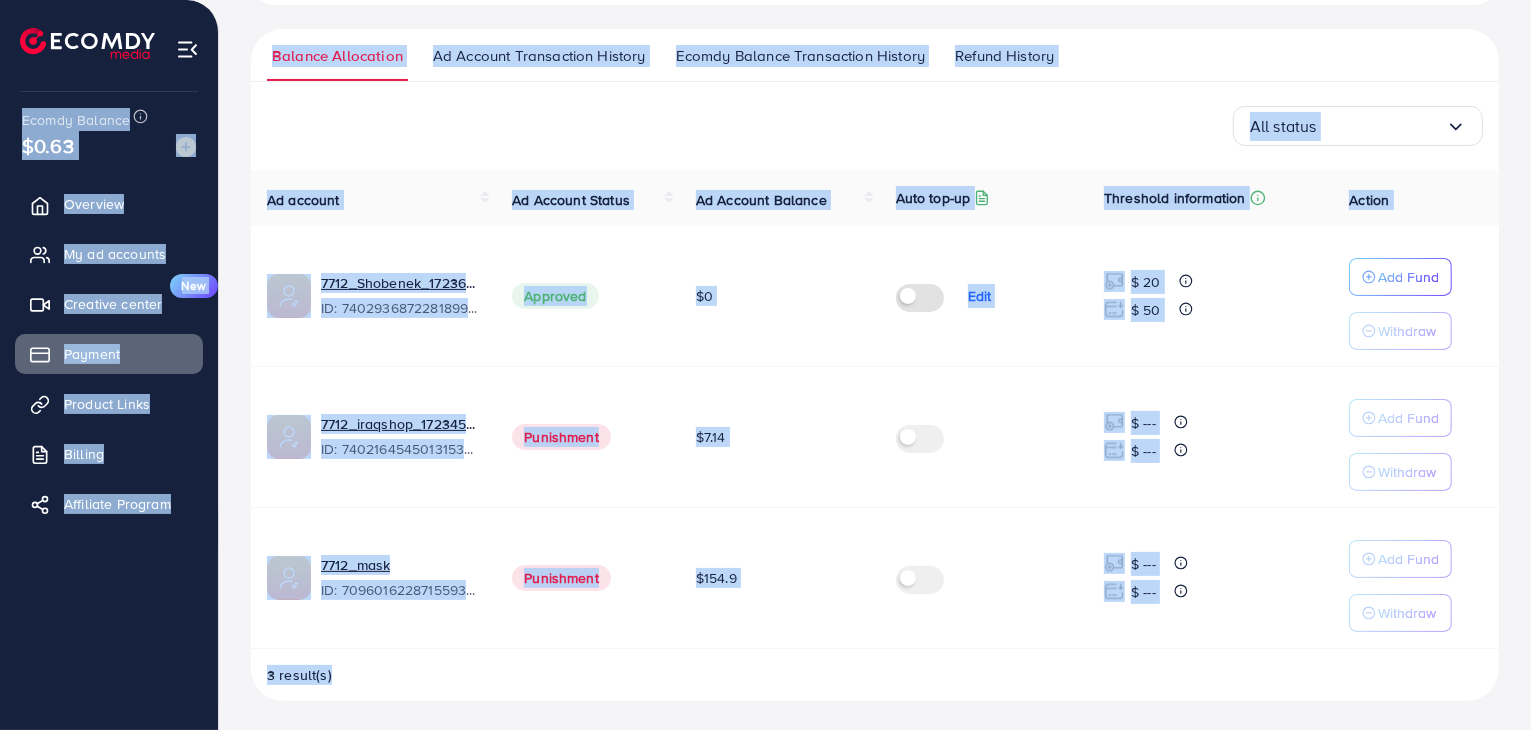 drag, startPoint x: 16, startPoint y: 93, endPoint x: 1535, endPoint y: 776, distance: 1665.4879 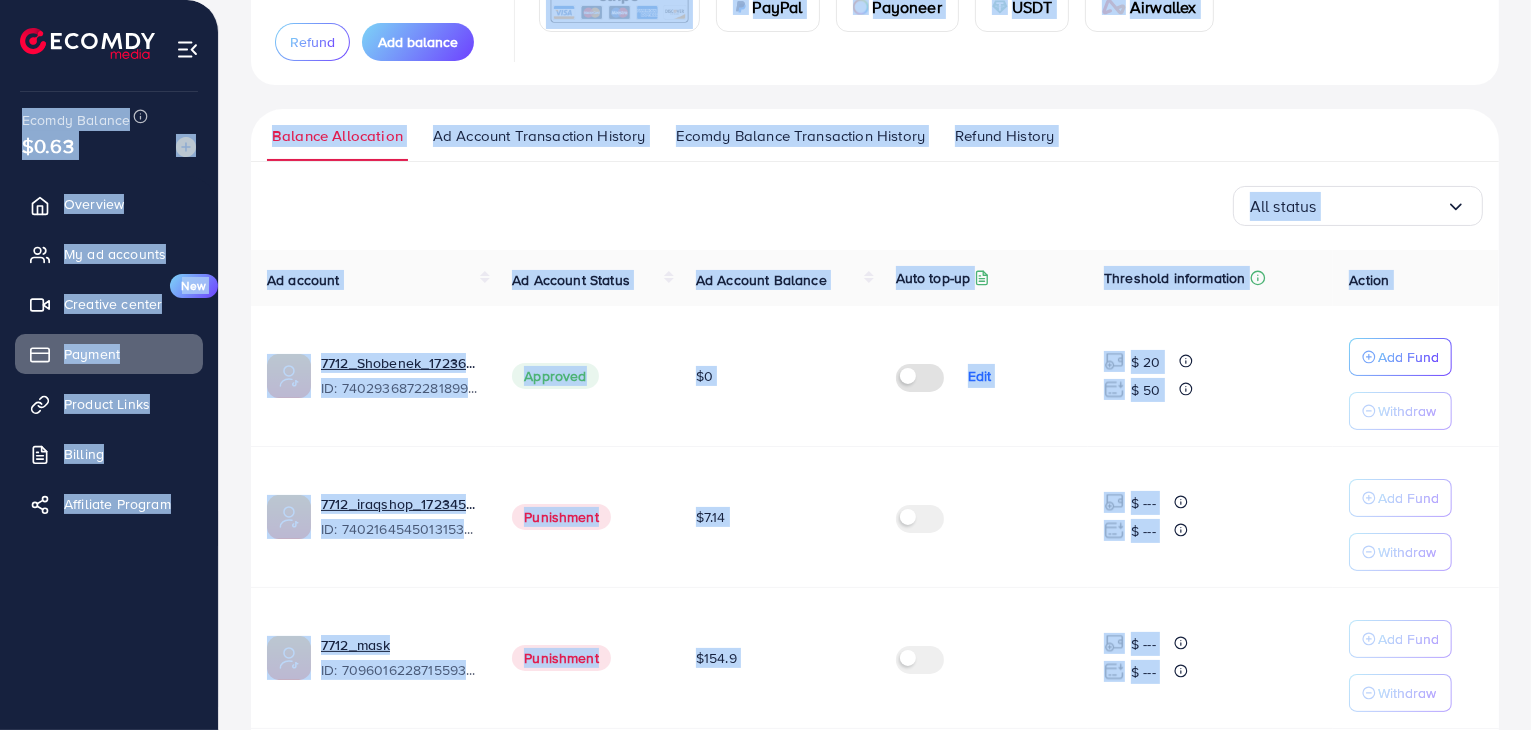 scroll, scrollTop: 0, scrollLeft: 0, axis: both 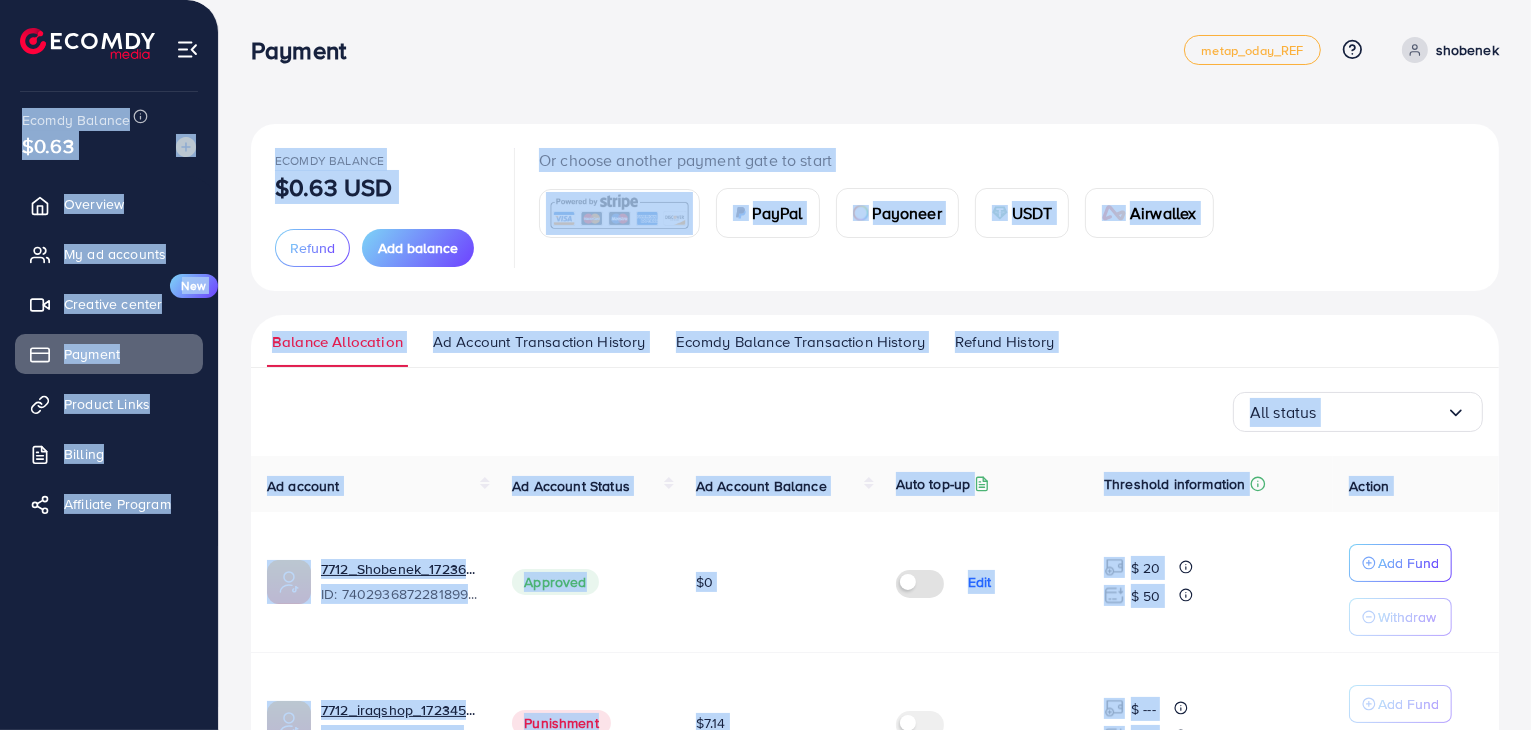 click on "Ecomdy Balance  $0.63 USD   Refund   Add balance   Or choose another payment gate to start   PayPal   Payoneer   USDT   Airwallex" at bounding box center (875, 207) 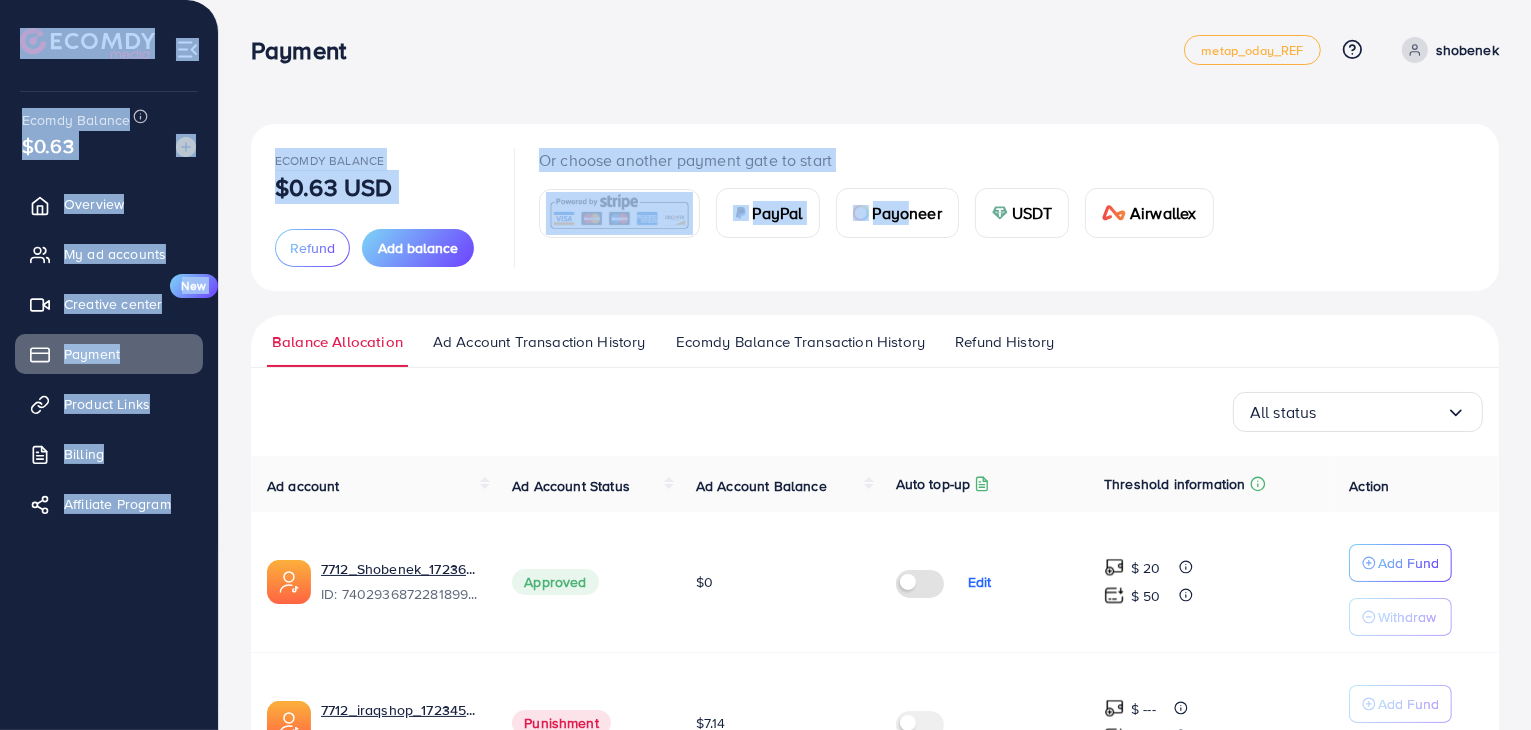 drag, startPoint x: 12, startPoint y: 3, endPoint x: 894, endPoint y: 263, distance: 919.5238 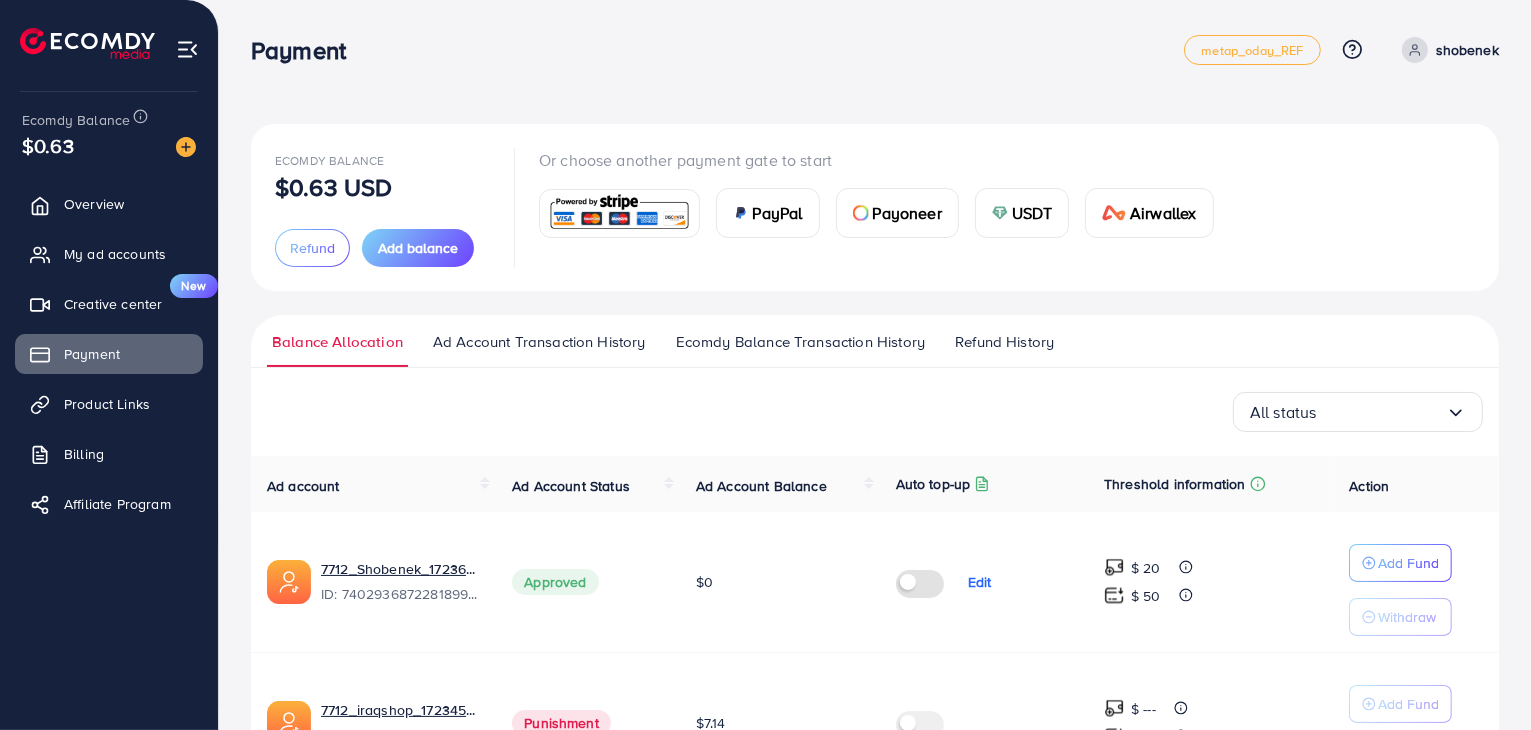 click on "Payment" at bounding box center [717, 50] 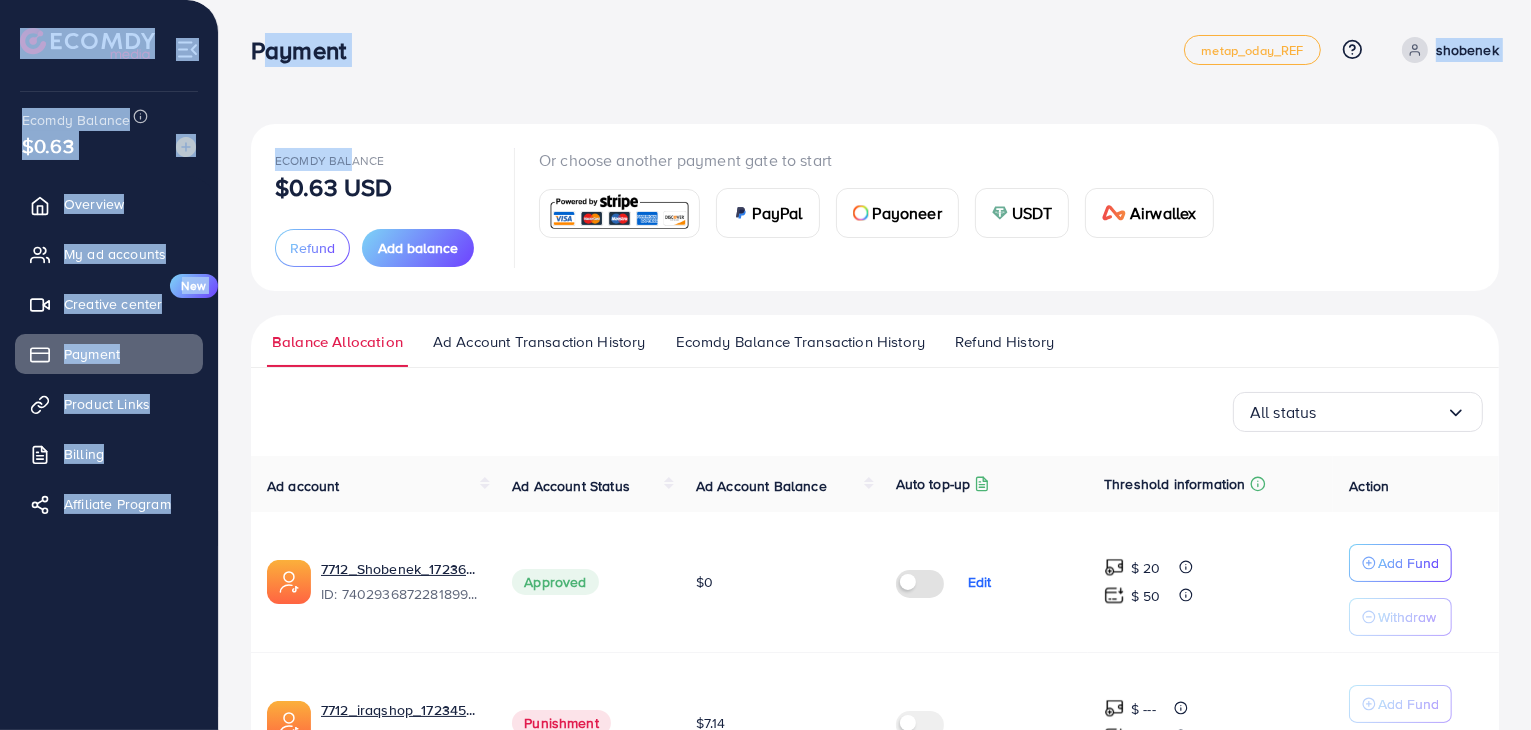 drag, startPoint x: 349, startPoint y: 7, endPoint x: 251, endPoint y: 44, distance: 104.75209 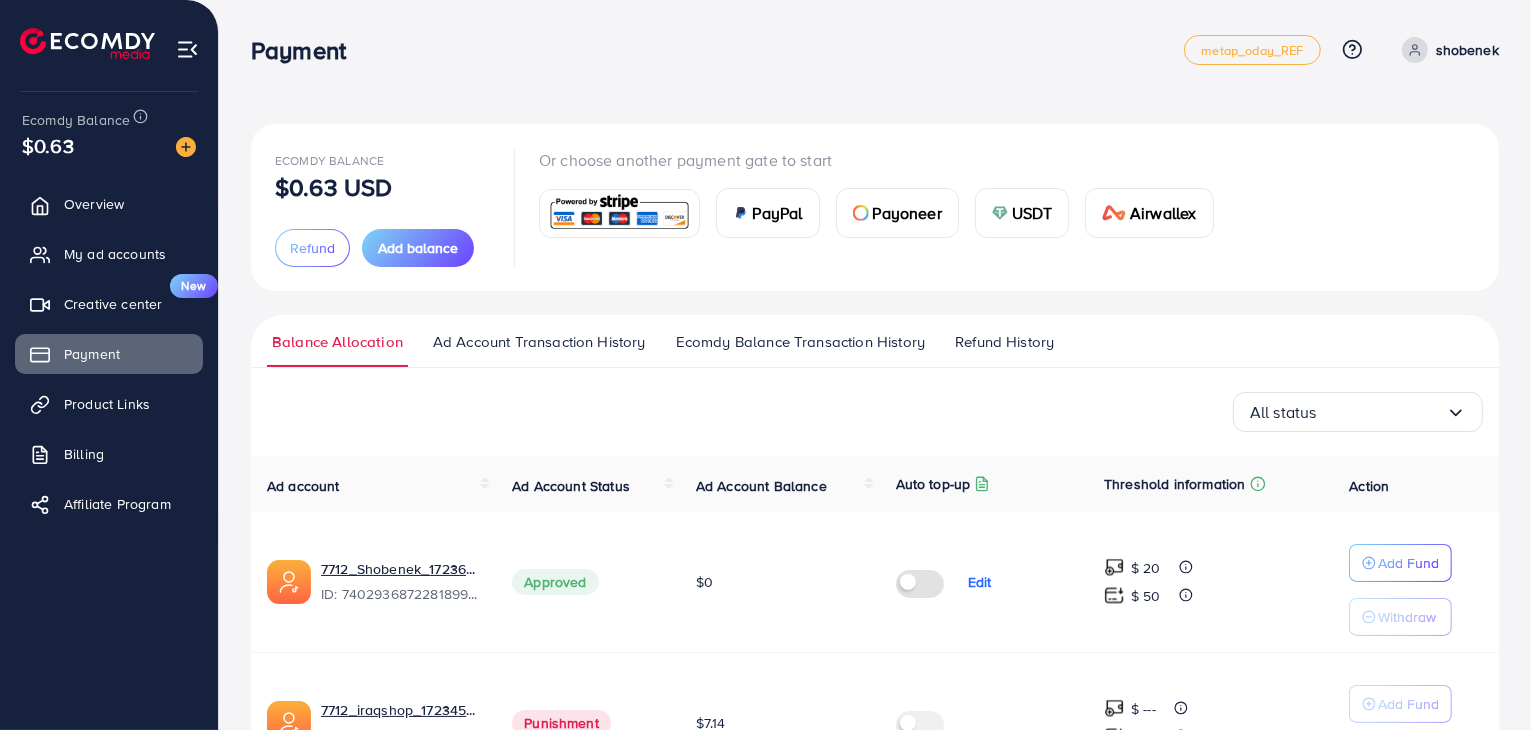 click at bounding box center (95, 46) 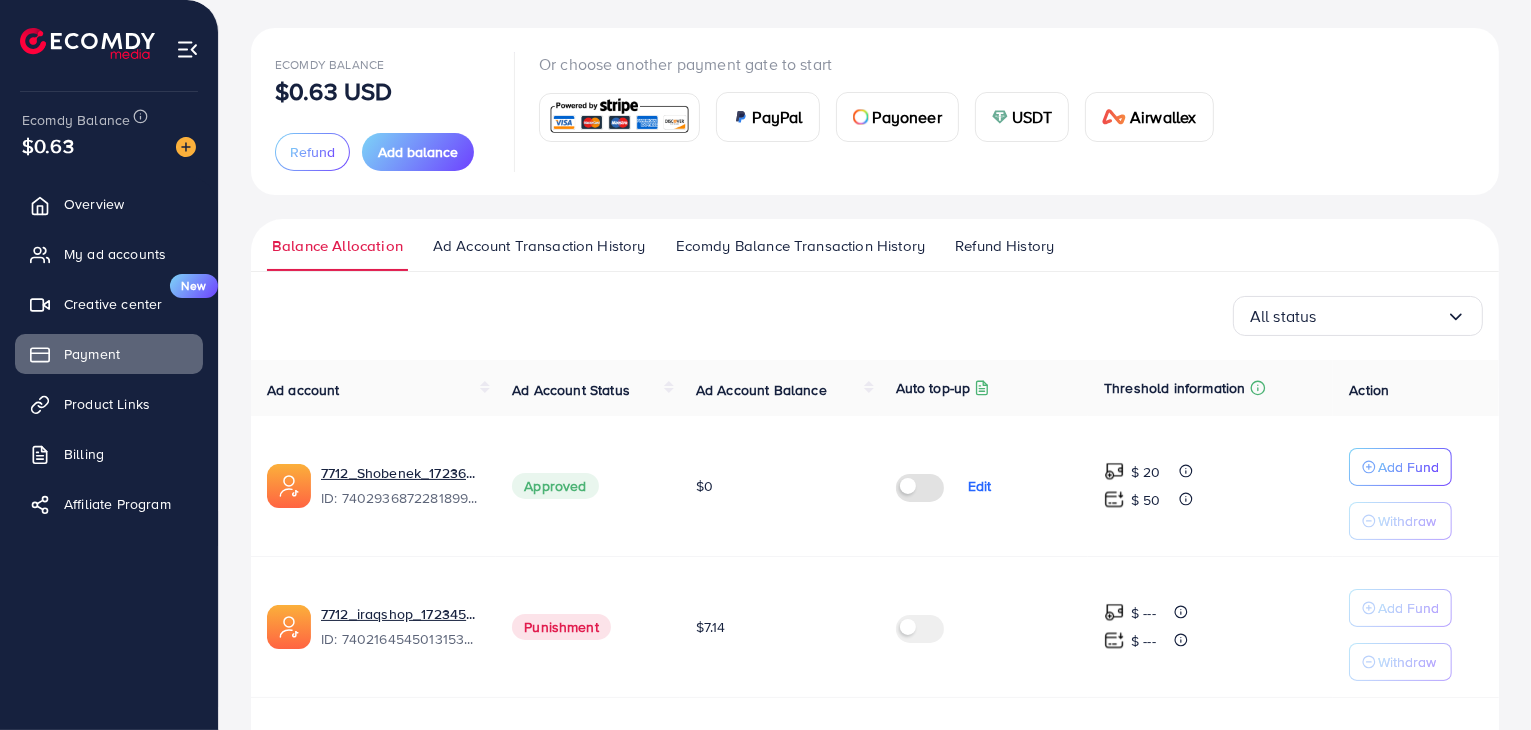 scroll, scrollTop: 286, scrollLeft: 0, axis: vertical 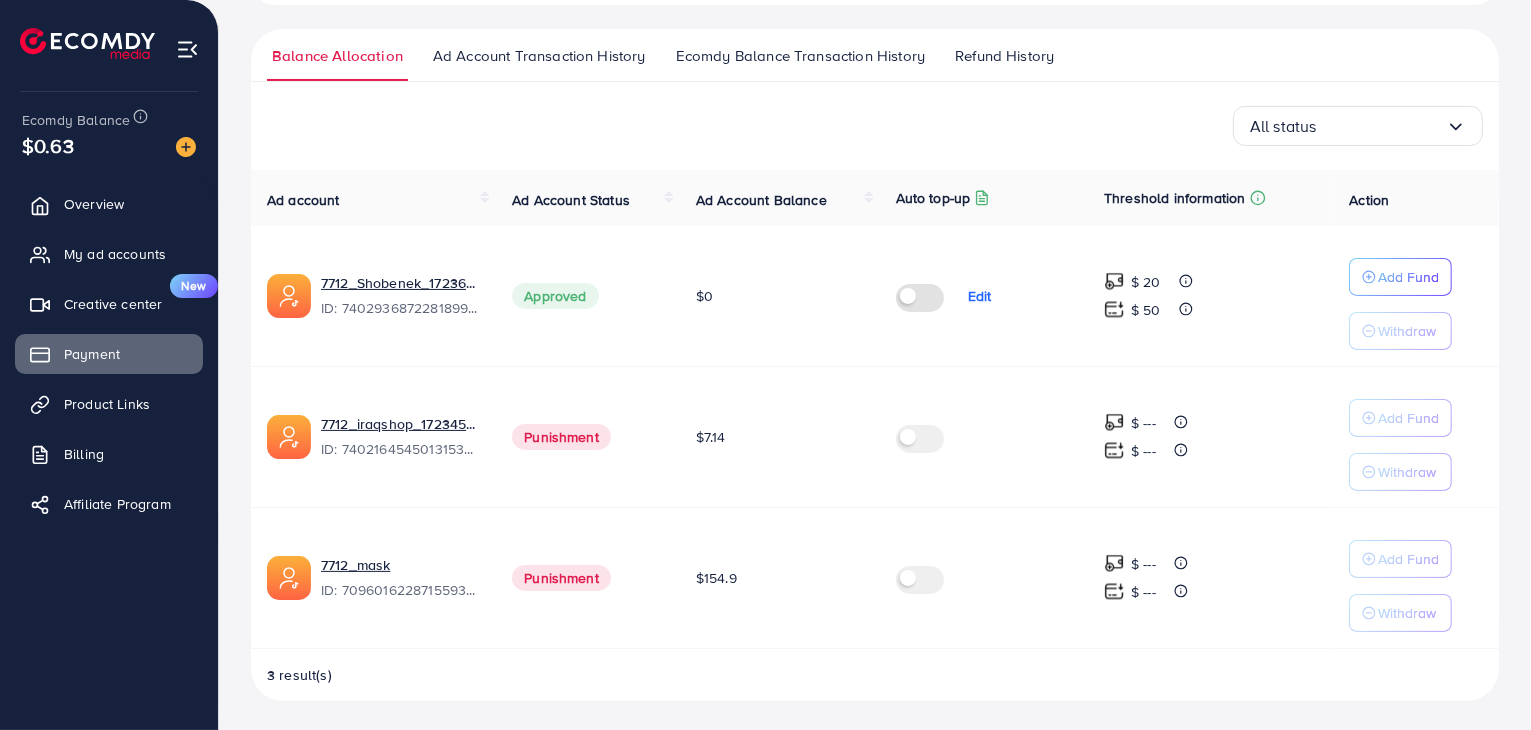 click on "Punishment" at bounding box center (588, 577) 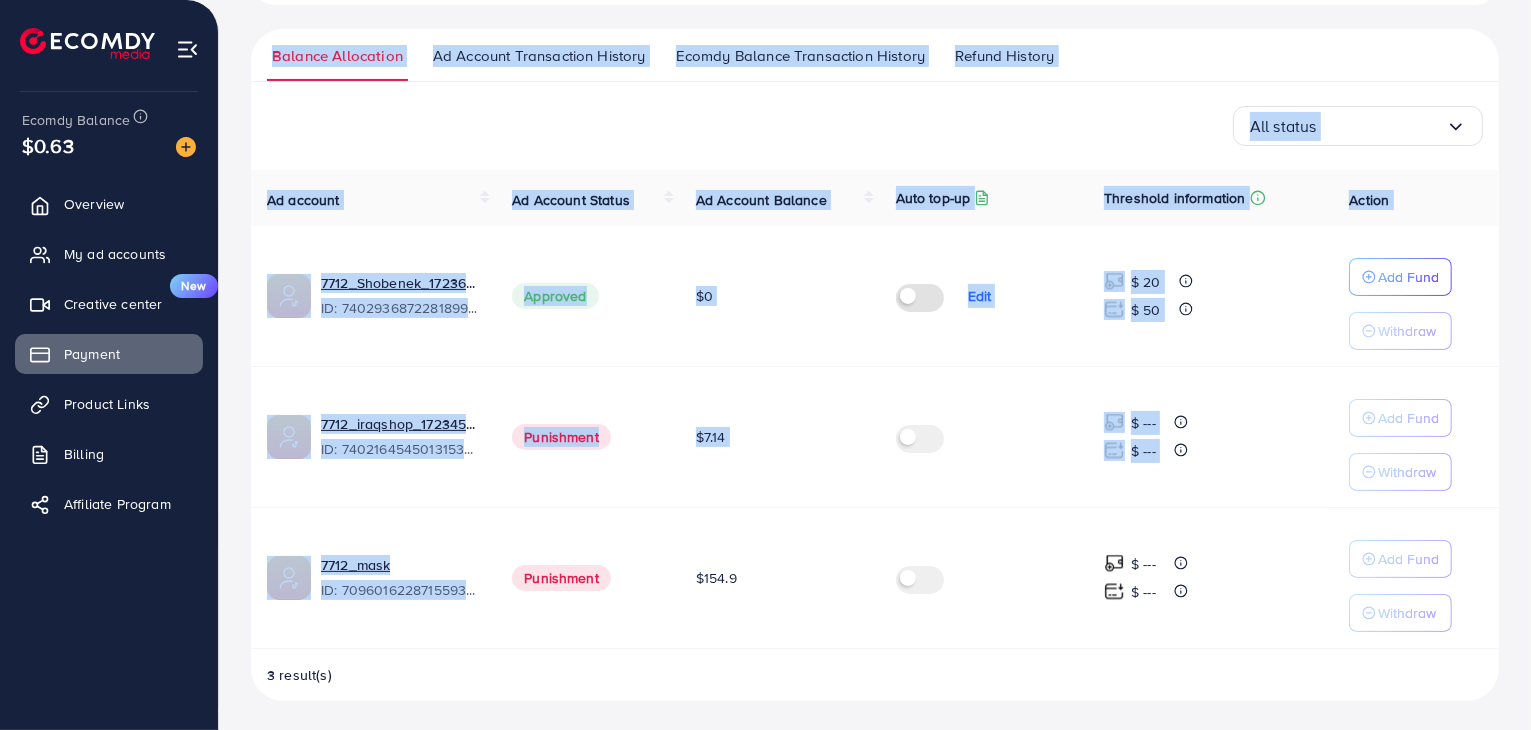 scroll, scrollTop: 0, scrollLeft: 0, axis: both 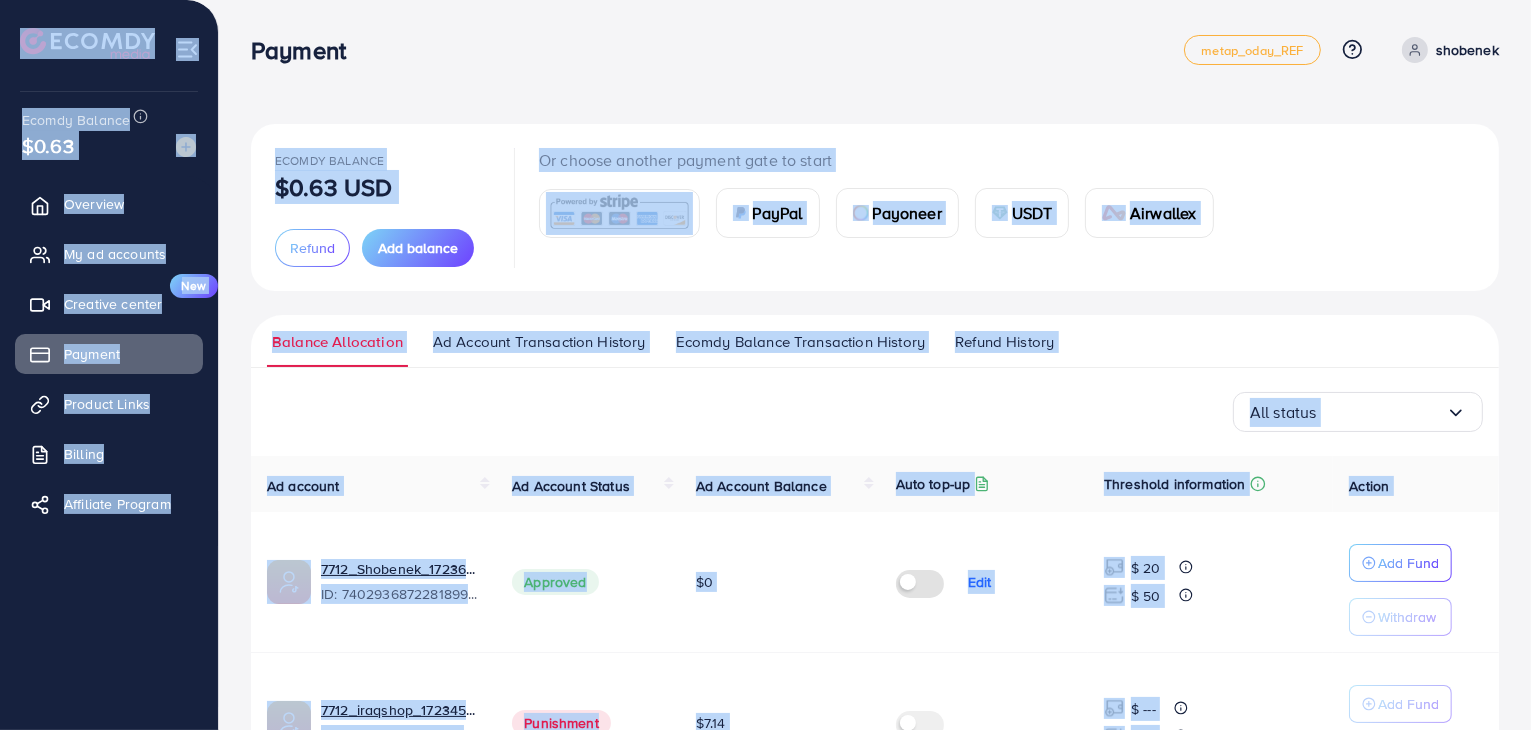drag, startPoint x: 495, startPoint y: 628, endPoint x: 23, endPoint y: 63, distance: 736.2126 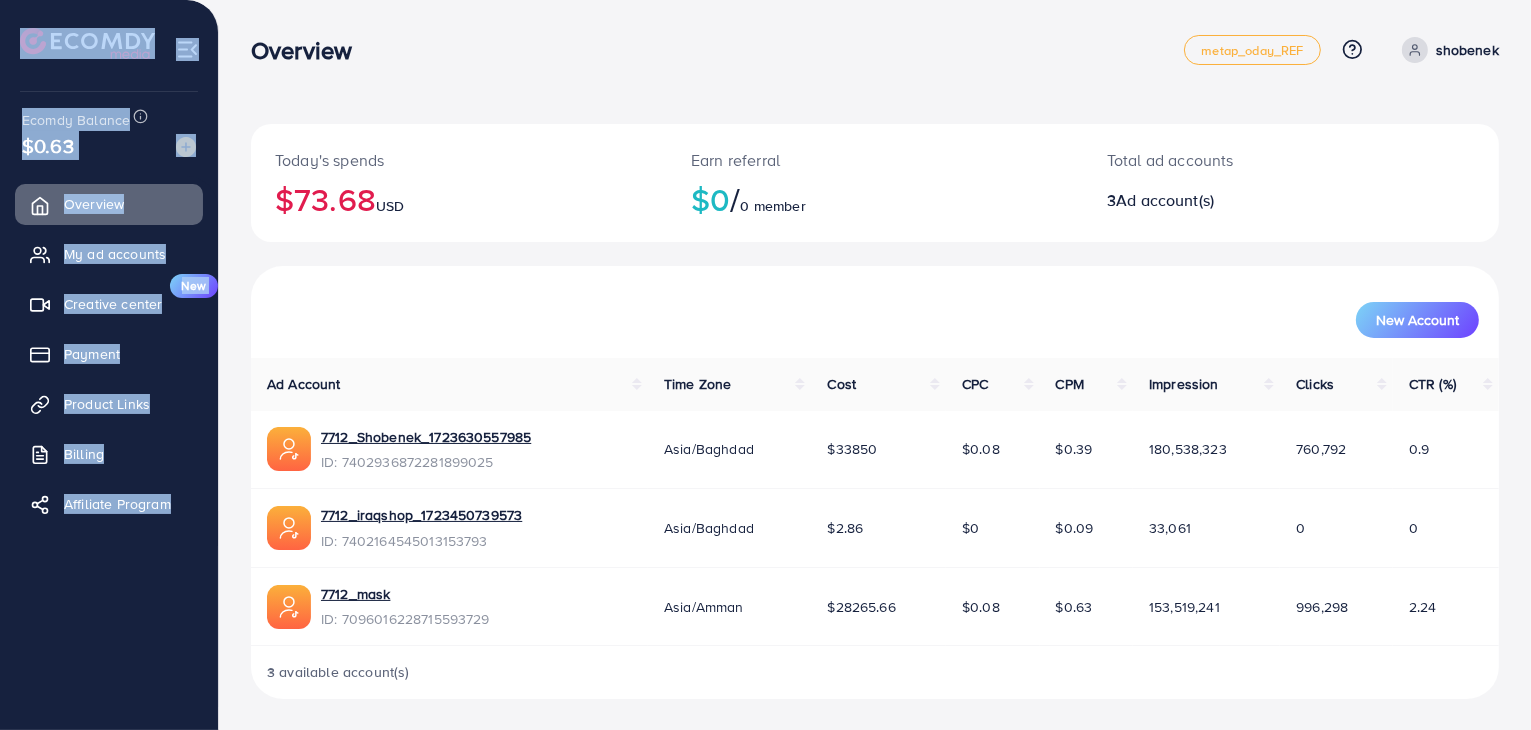 click on "Today's spends   $73.68  USD" at bounding box center [459, 183] 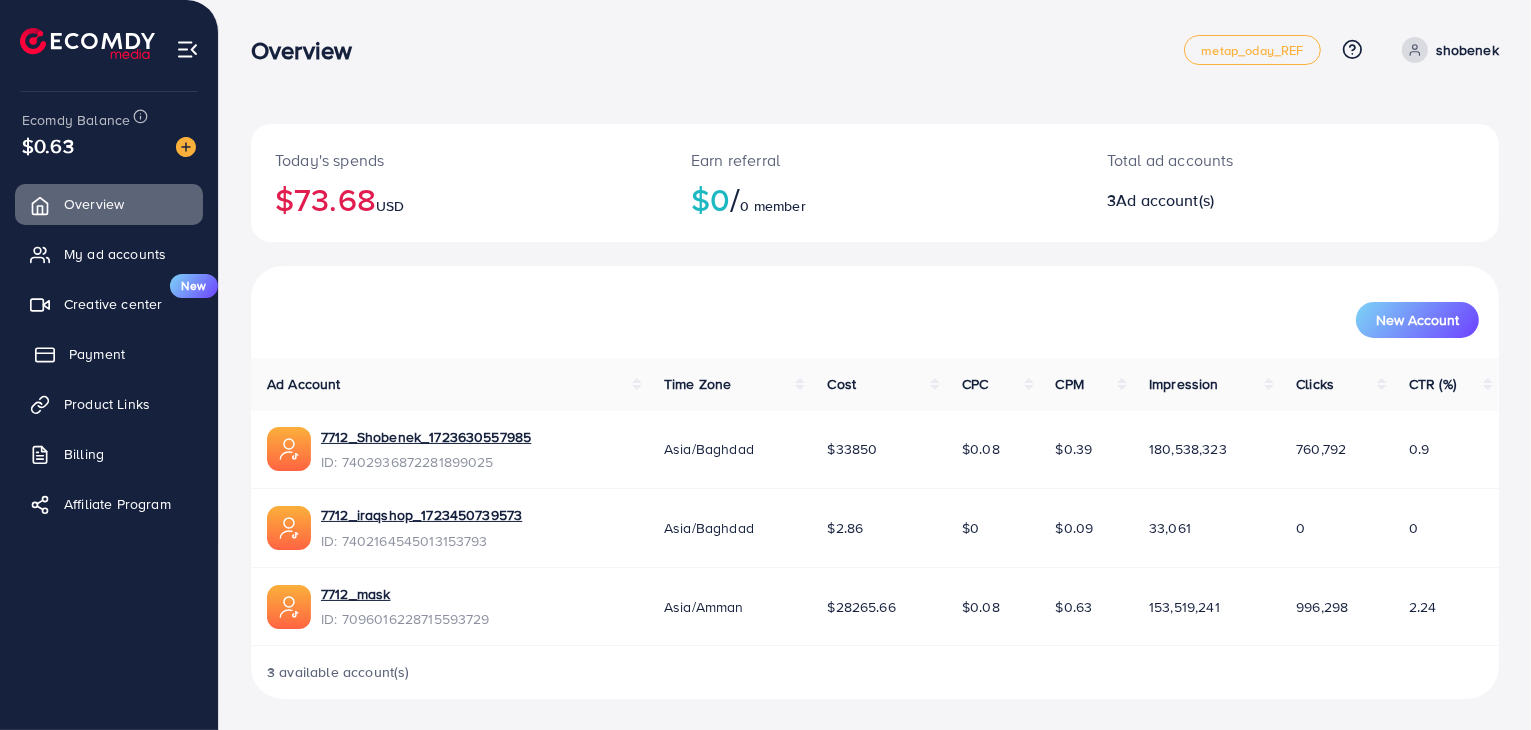 click on "Payment" at bounding box center [109, 354] 